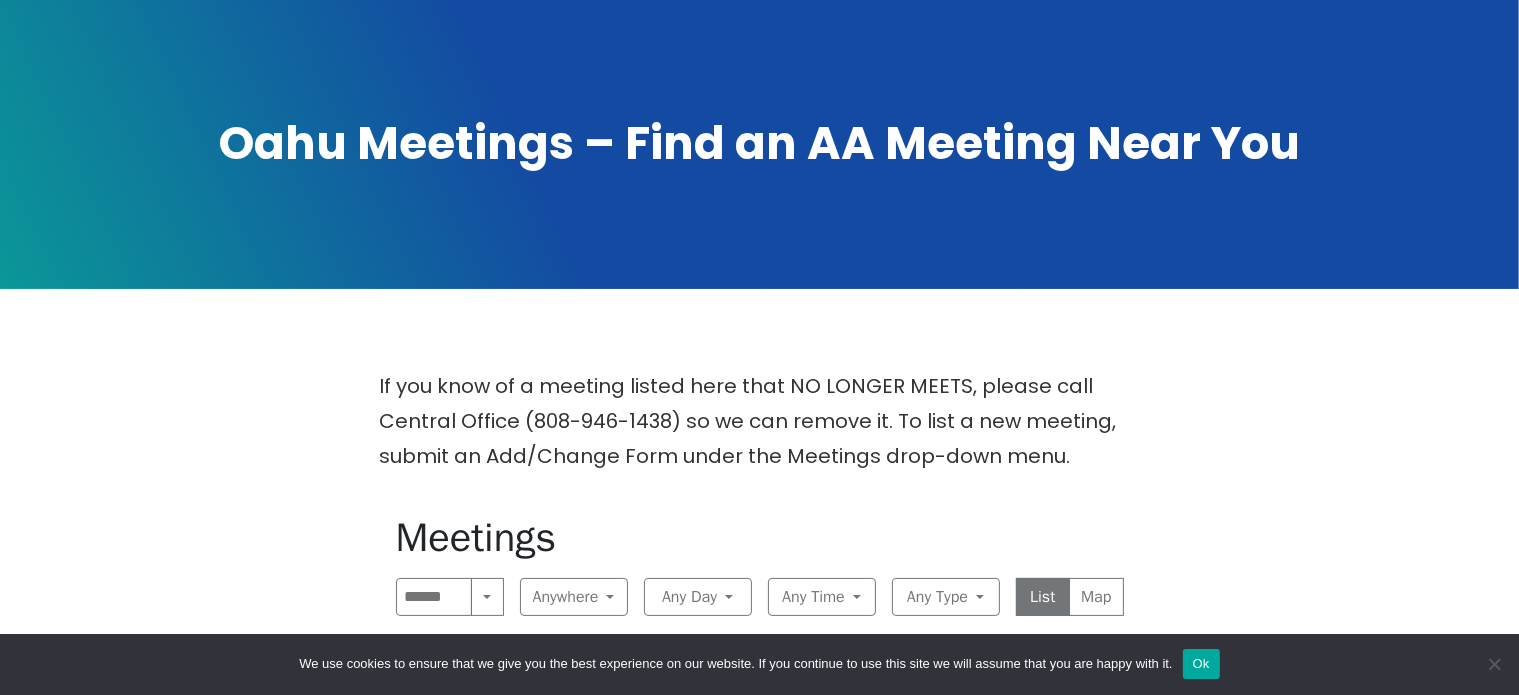scroll, scrollTop: 0, scrollLeft: 0, axis: both 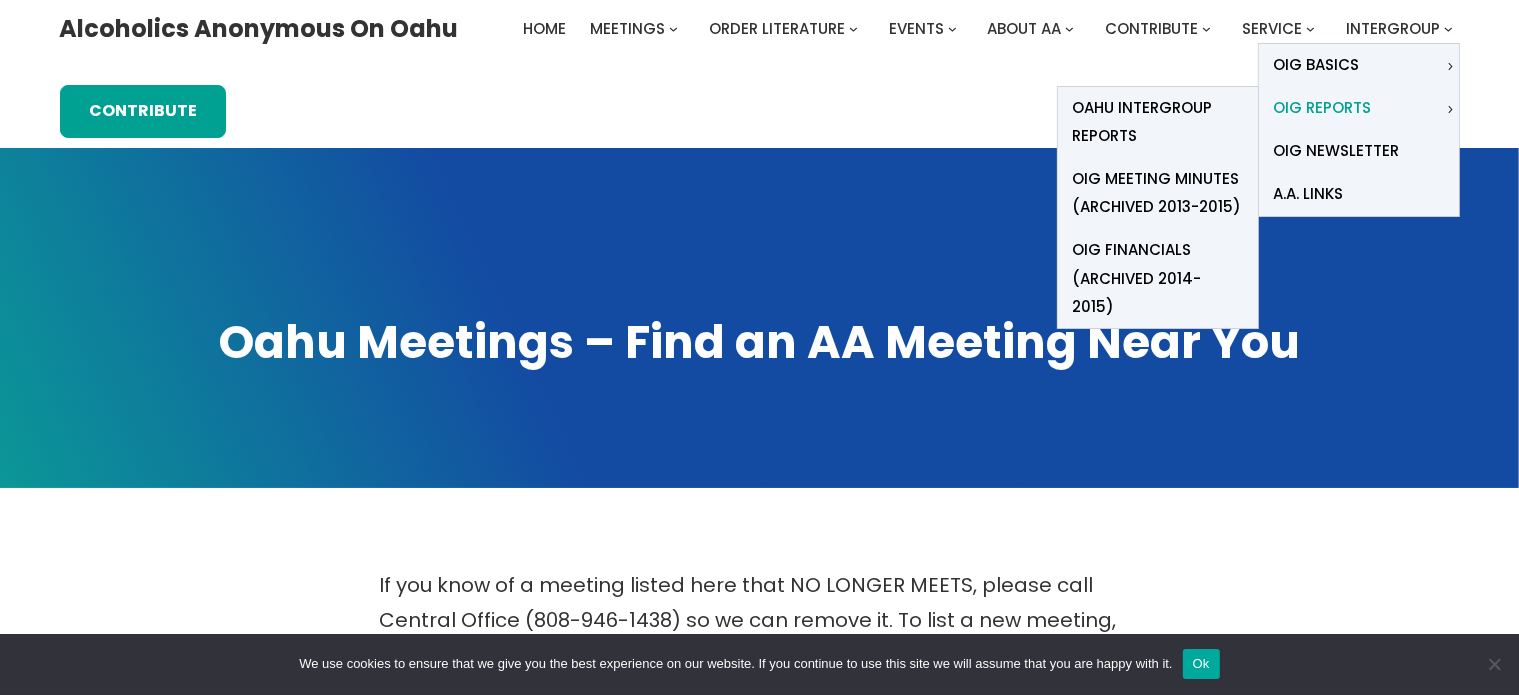 click on "OIG Reports" at bounding box center [1323, 108] 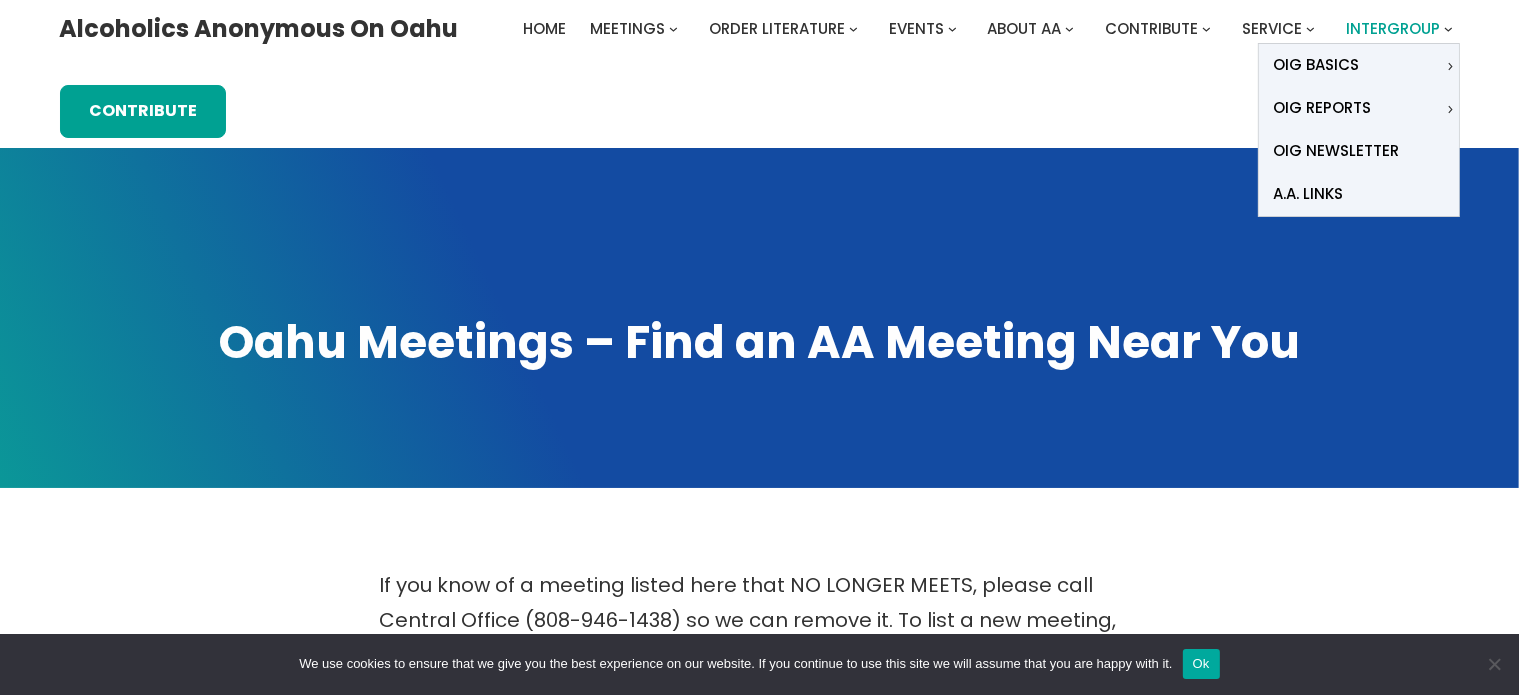 click on "Intergroup" at bounding box center (1393, 28) 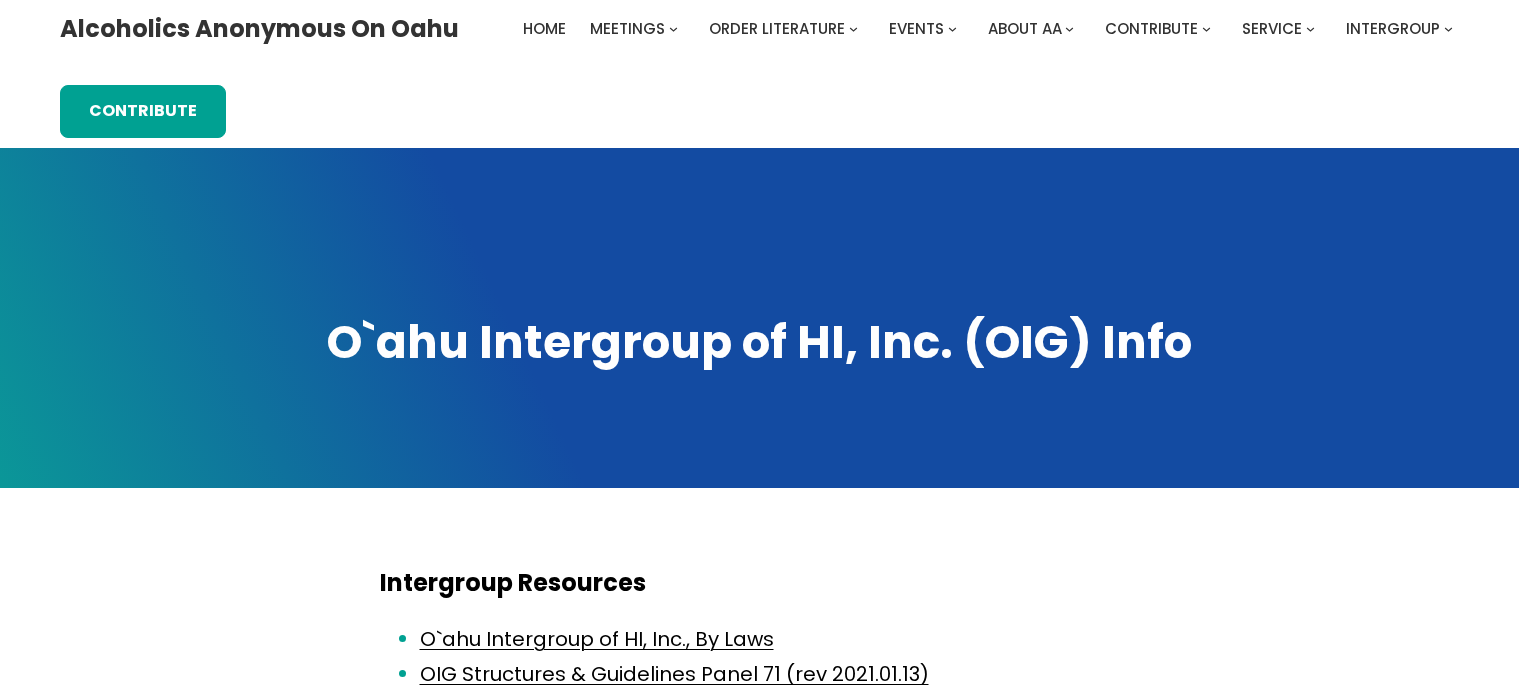 scroll, scrollTop: 0, scrollLeft: 0, axis: both 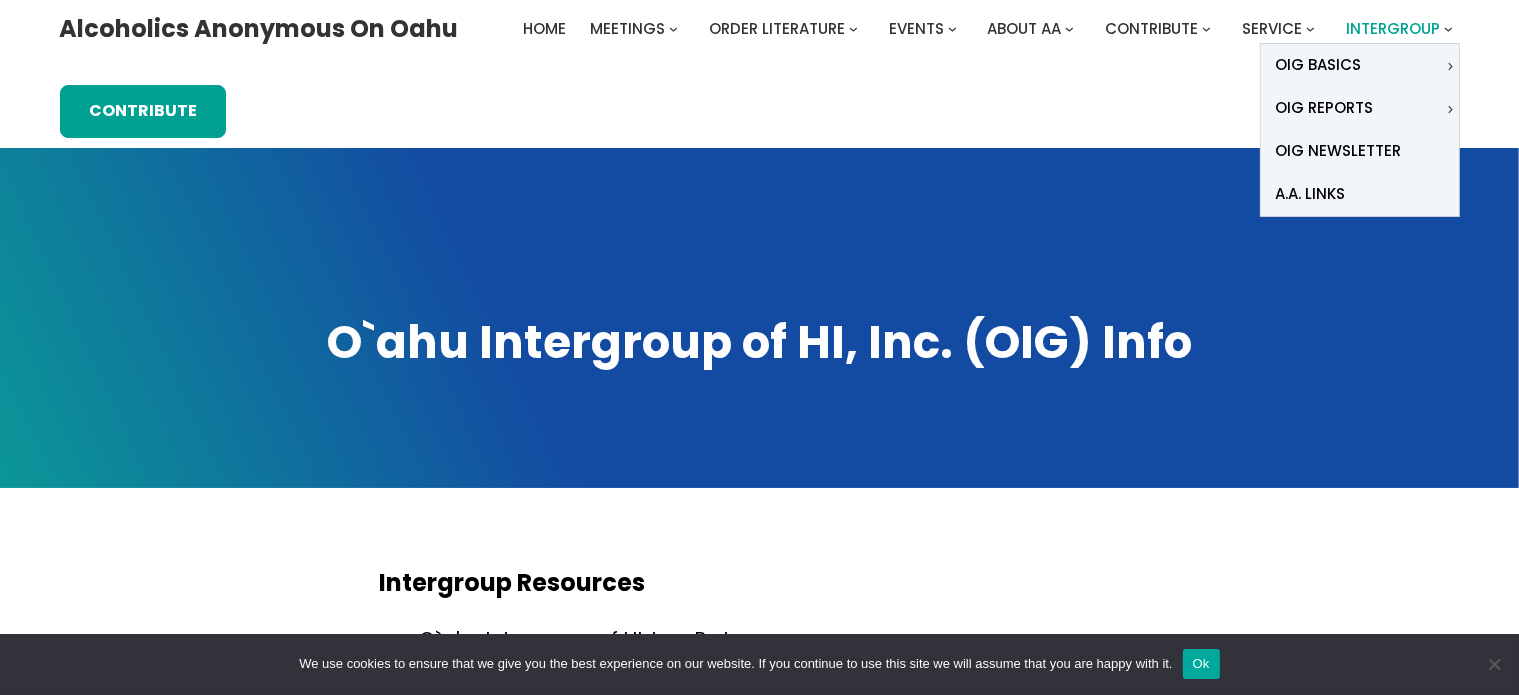 click on "Intergroup Available Links: Manager’s Job Description Monthly Meetings By-Laws FAQS Website Guidelines New Intergroup Rep Info Intergroup Representative AA Links Intergroup Basics" at bounding box center [1393, 29] 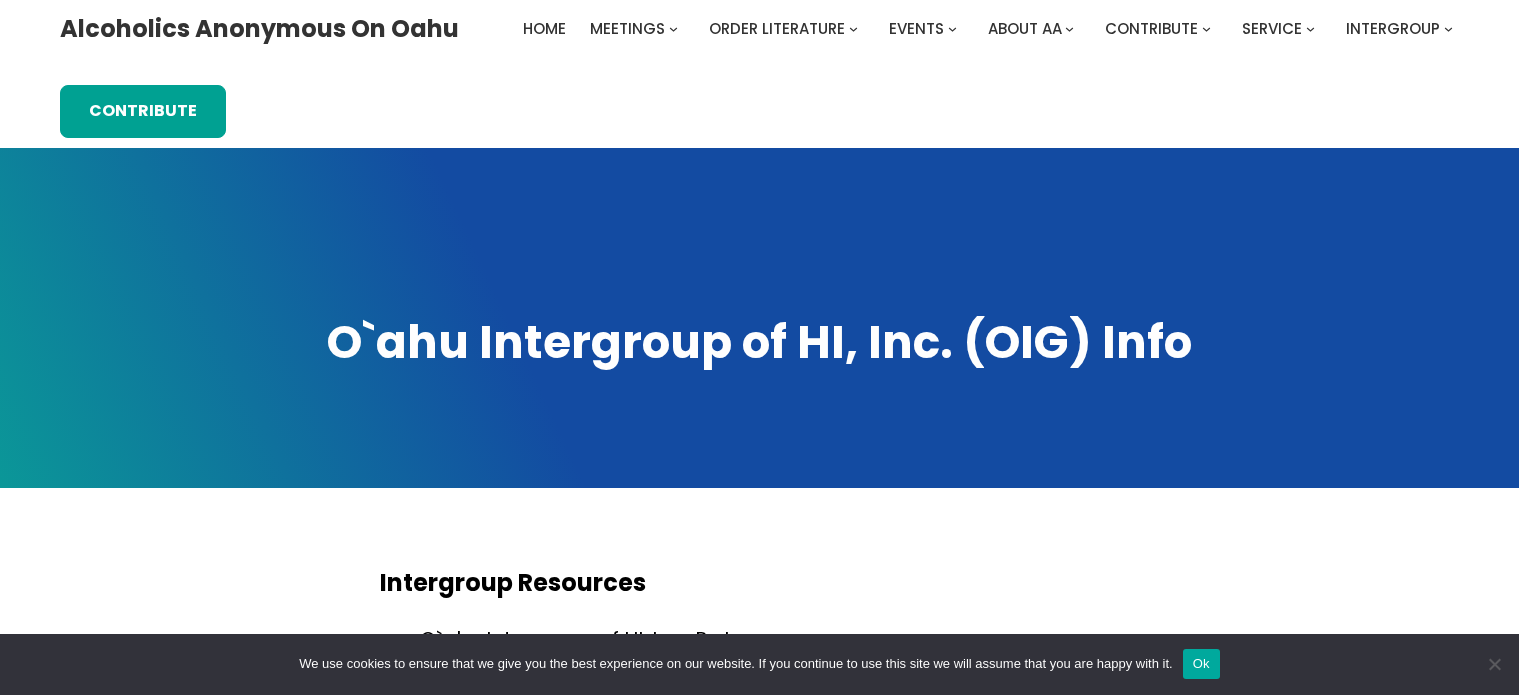scroll, scrollTop: 0, scrollLeft: 0, axis: both 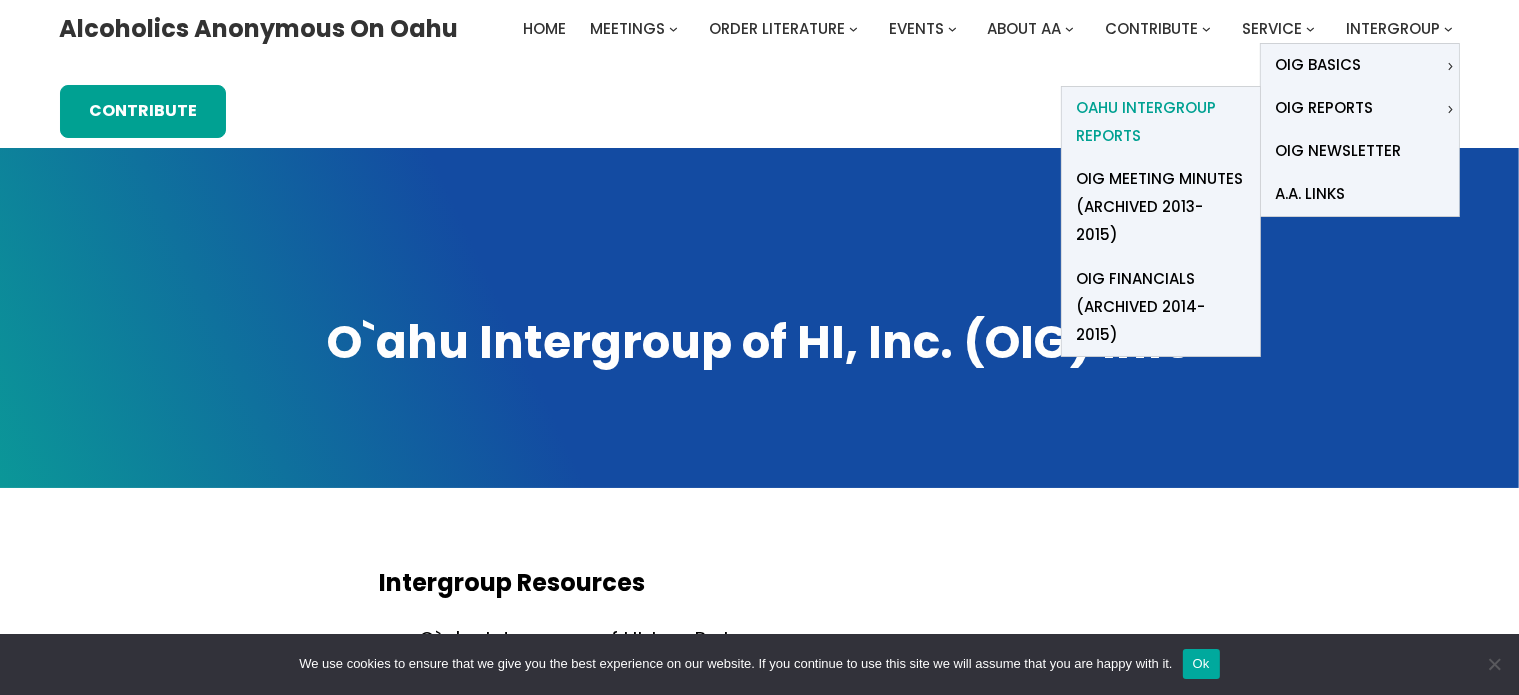 click on "Oahu Intergroup Reports" at bounding box center [1161, 122] 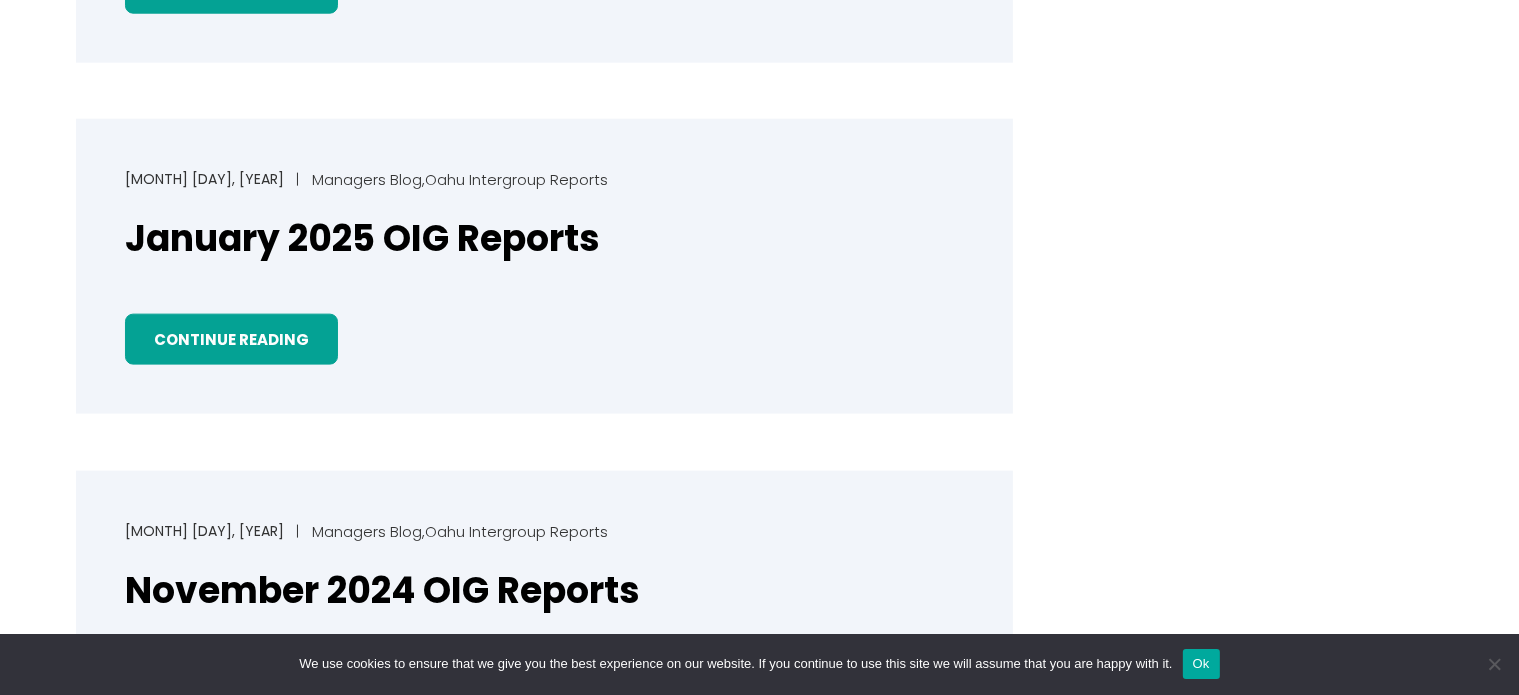 scroll, scrollTop: 2300, scrollLeft: 0, axis: vertical 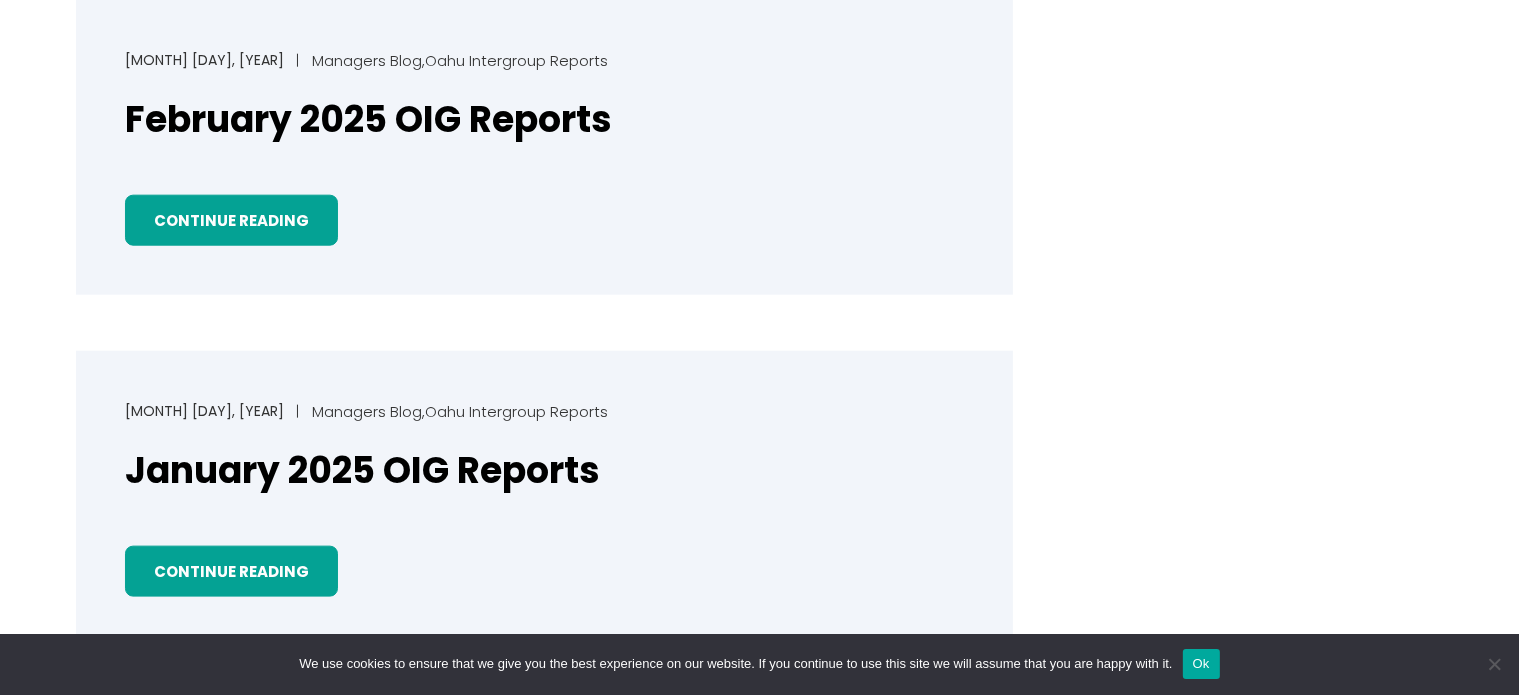click on "Search" at bounding box center (1248, 37) 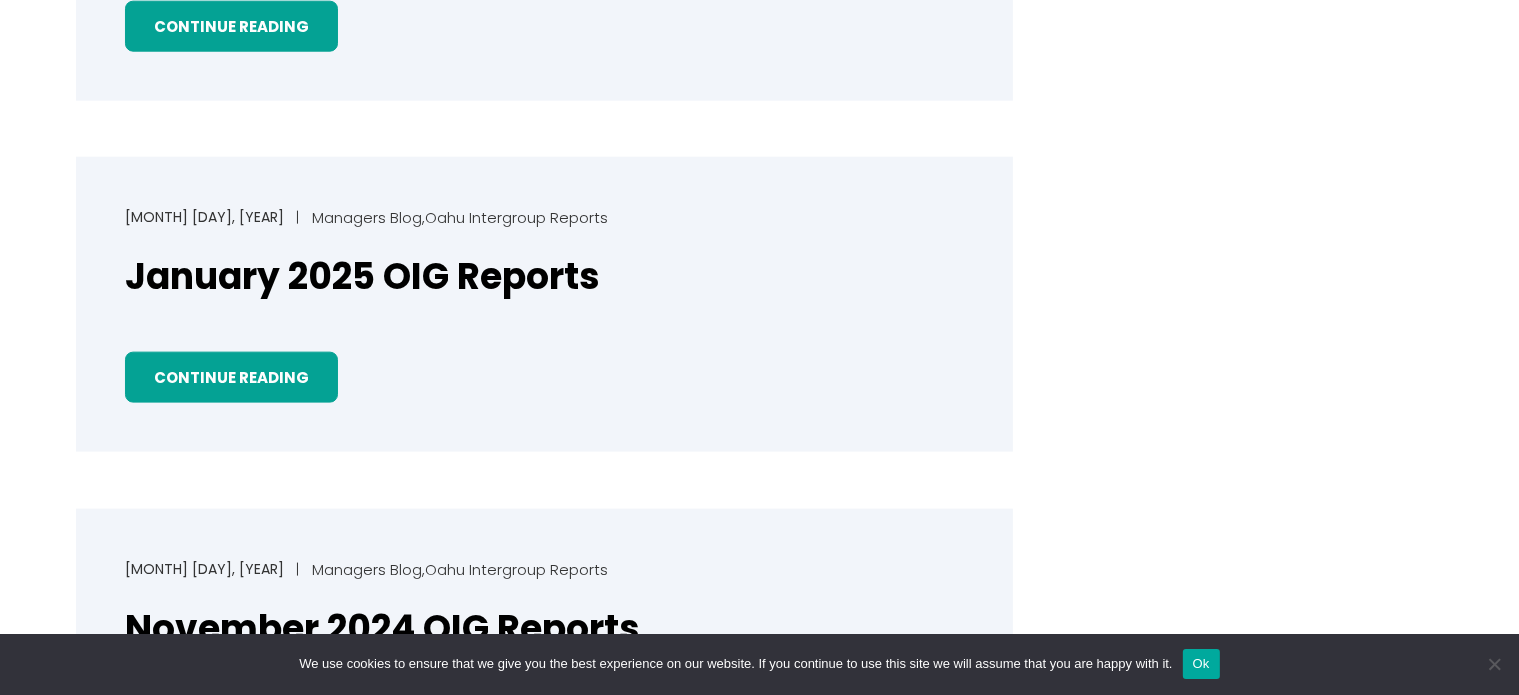 scroll, scrollTop: 2500, scrollLeft: 0, axis: vertical 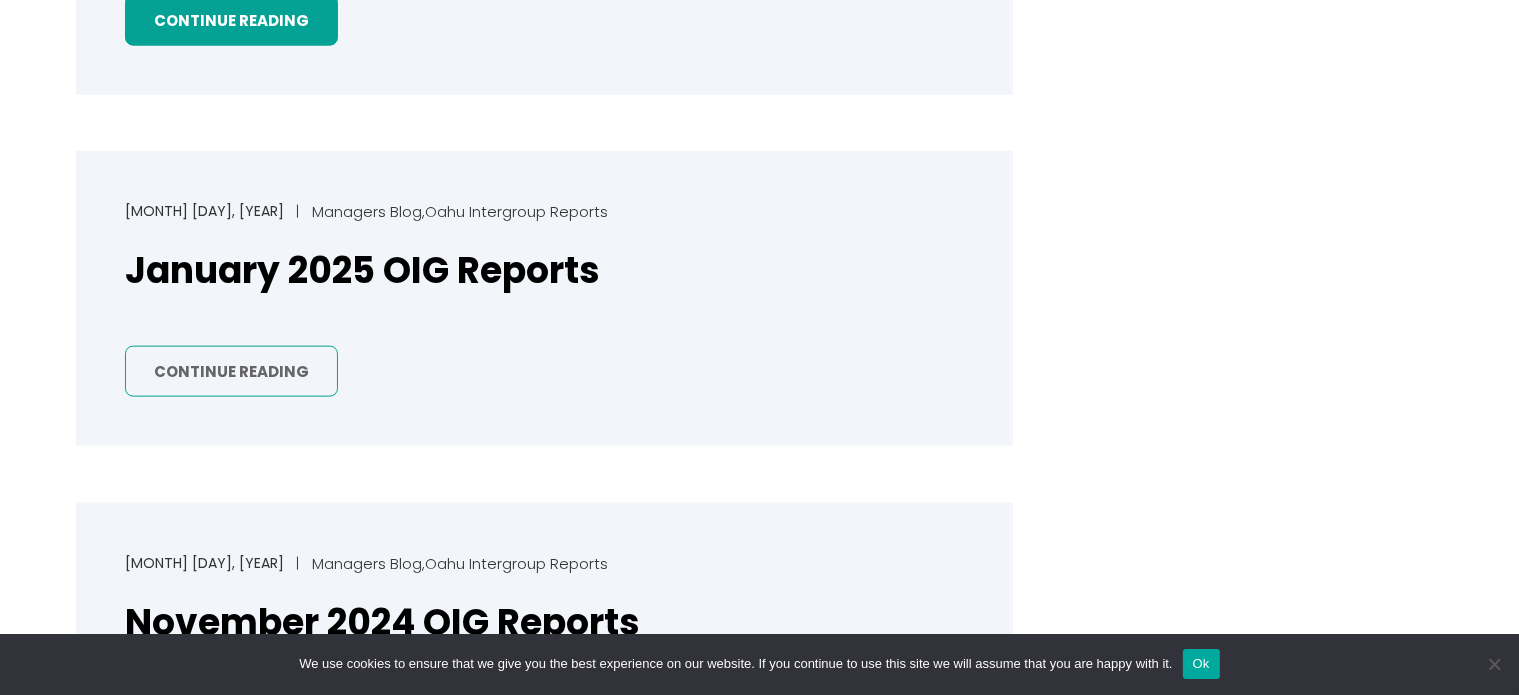 click on "Continue Reading" at bounding box center (231, 371) 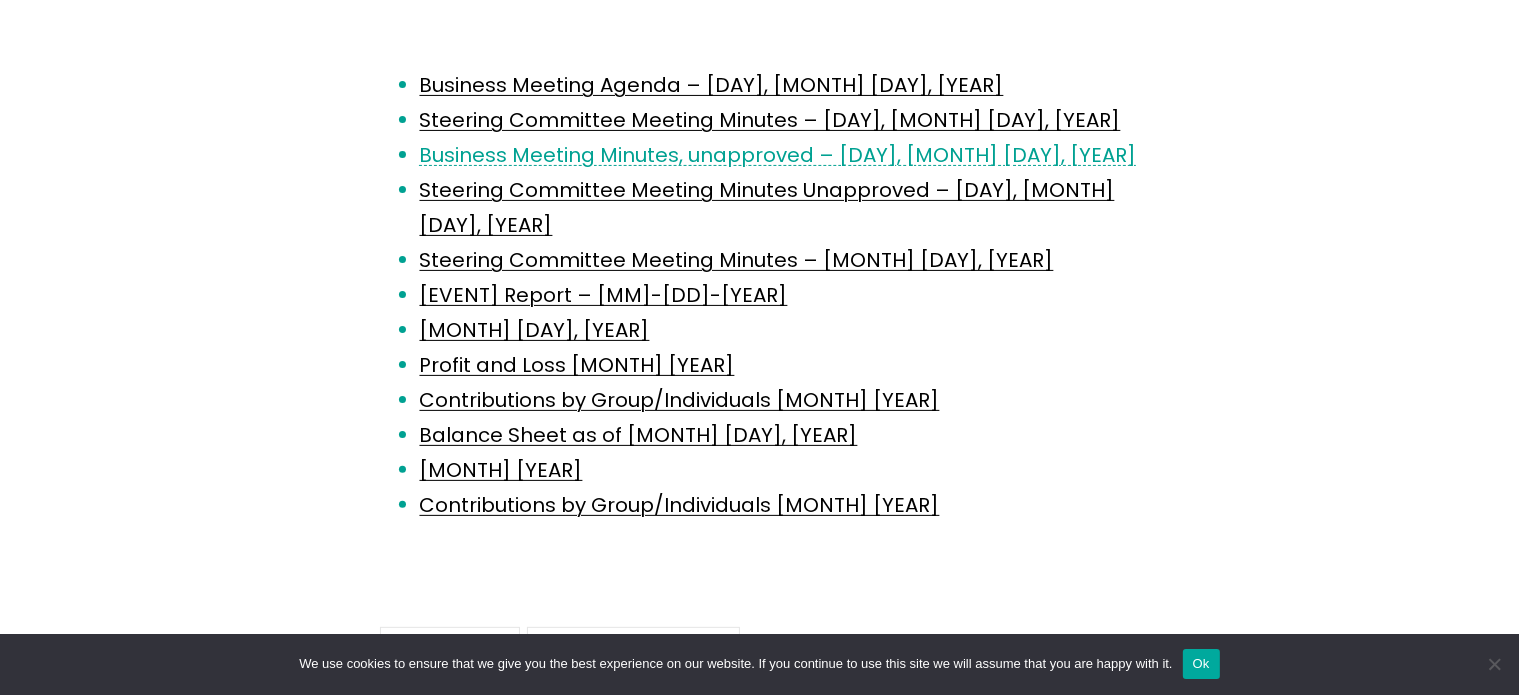 scroll, scrollTop: 400, scrollLeft: 0, axis: vertical 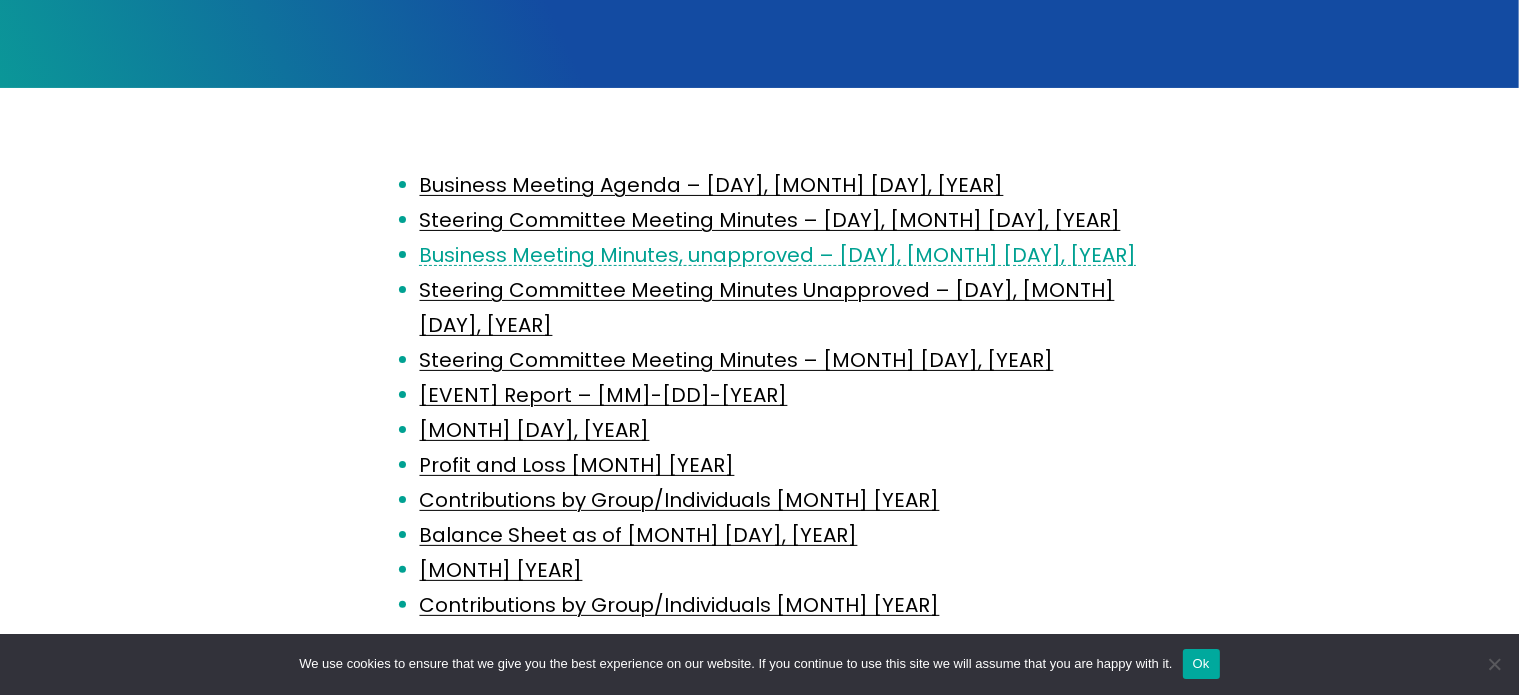 click on "Business Meeting Minutes, unapproved – [DAY], [MONTH] [DAY], [YEAR]" at bounding box center [778, 255] 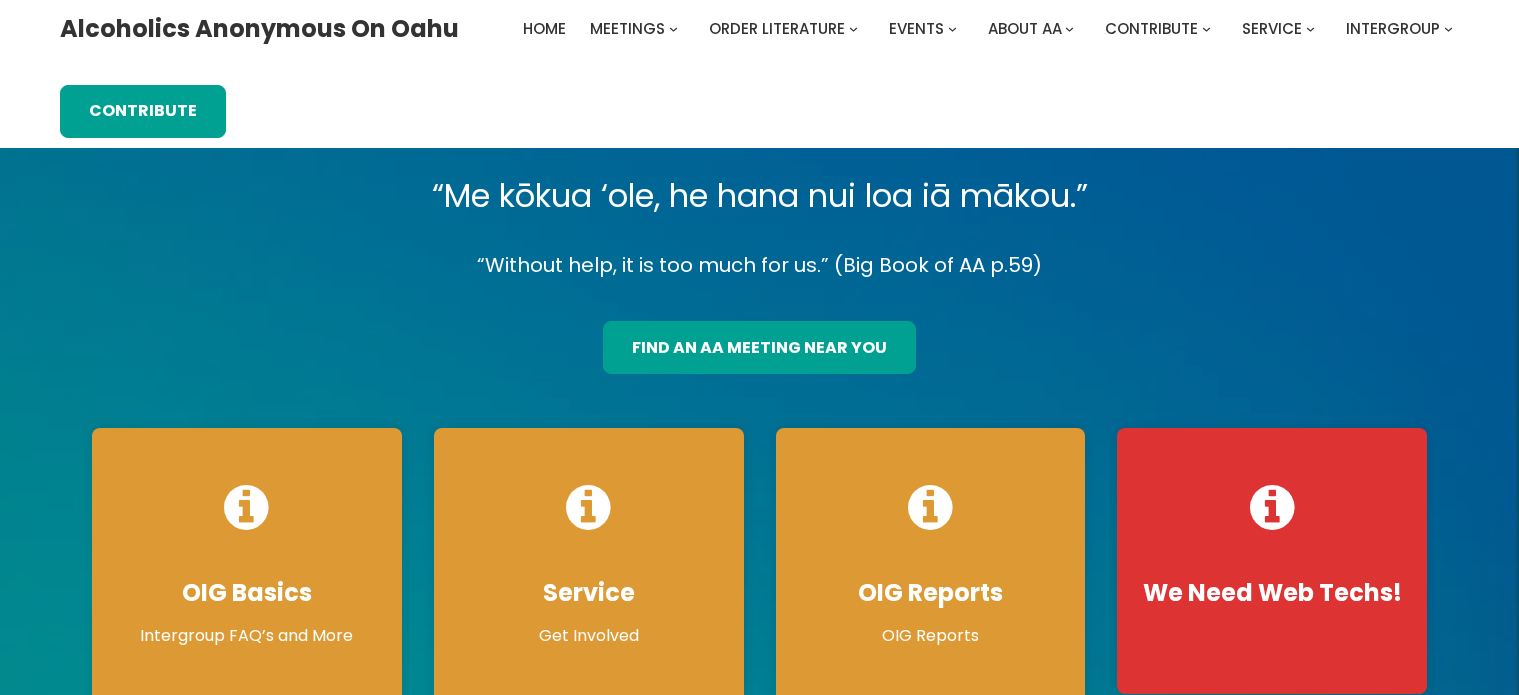 scroll, scrollTop: 0, scrollLeft: 0, axis: both 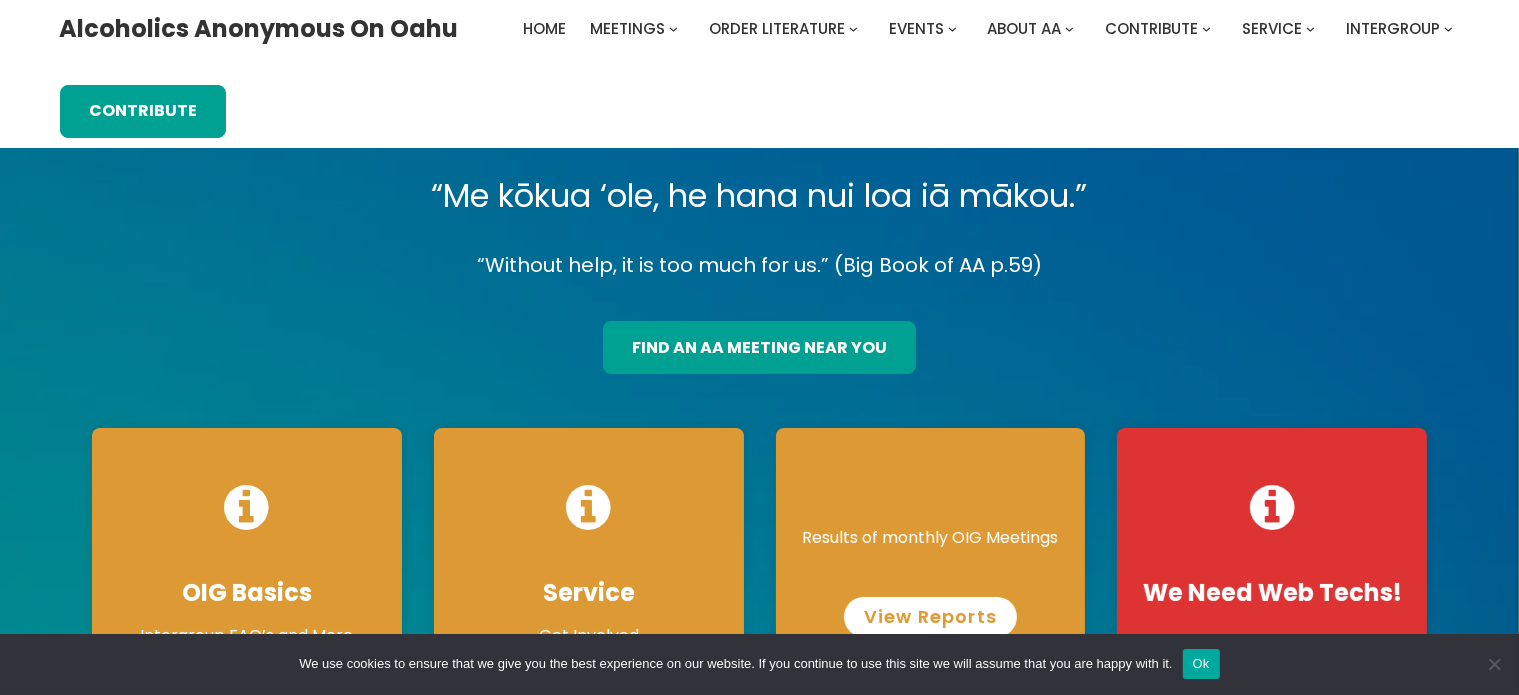 click on "View Reports" at bounding box center (930, 617) 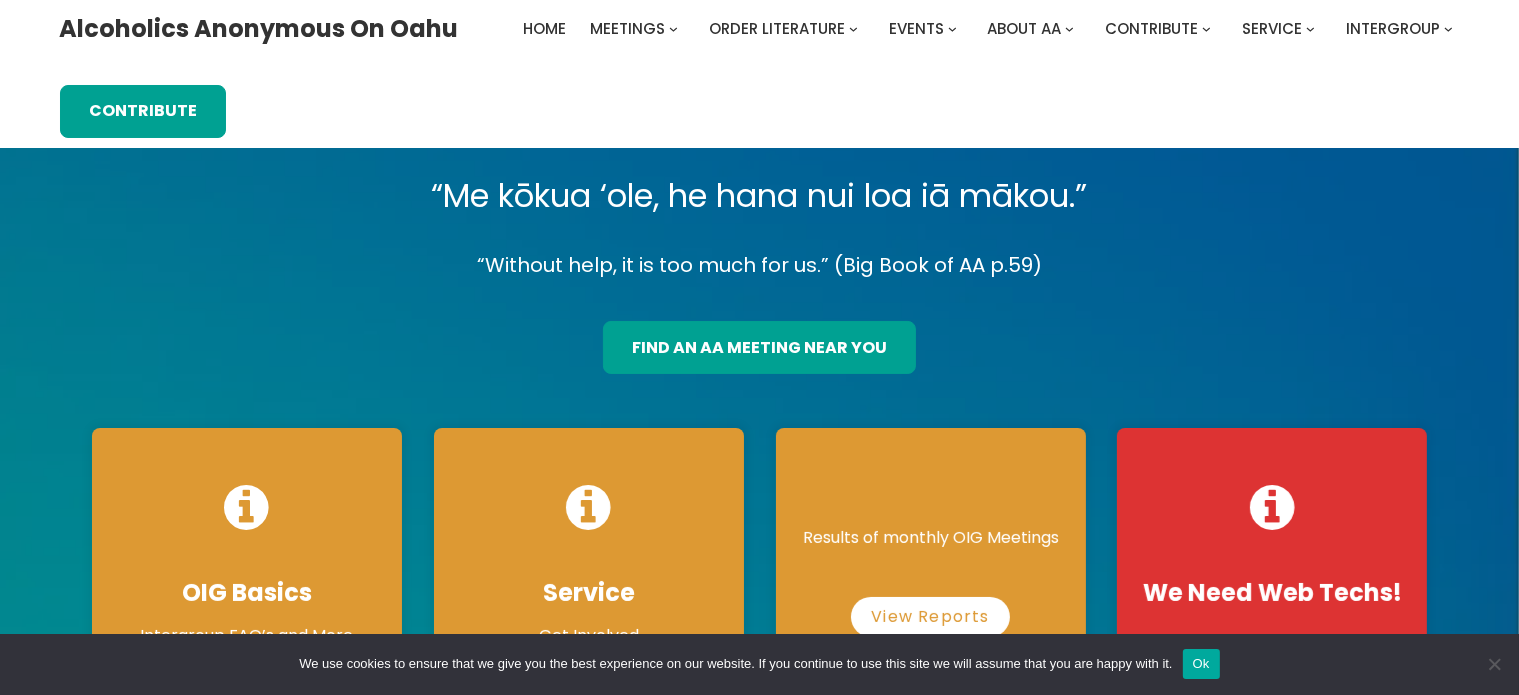 click on "View Reports" at bounding box center (931, 609) 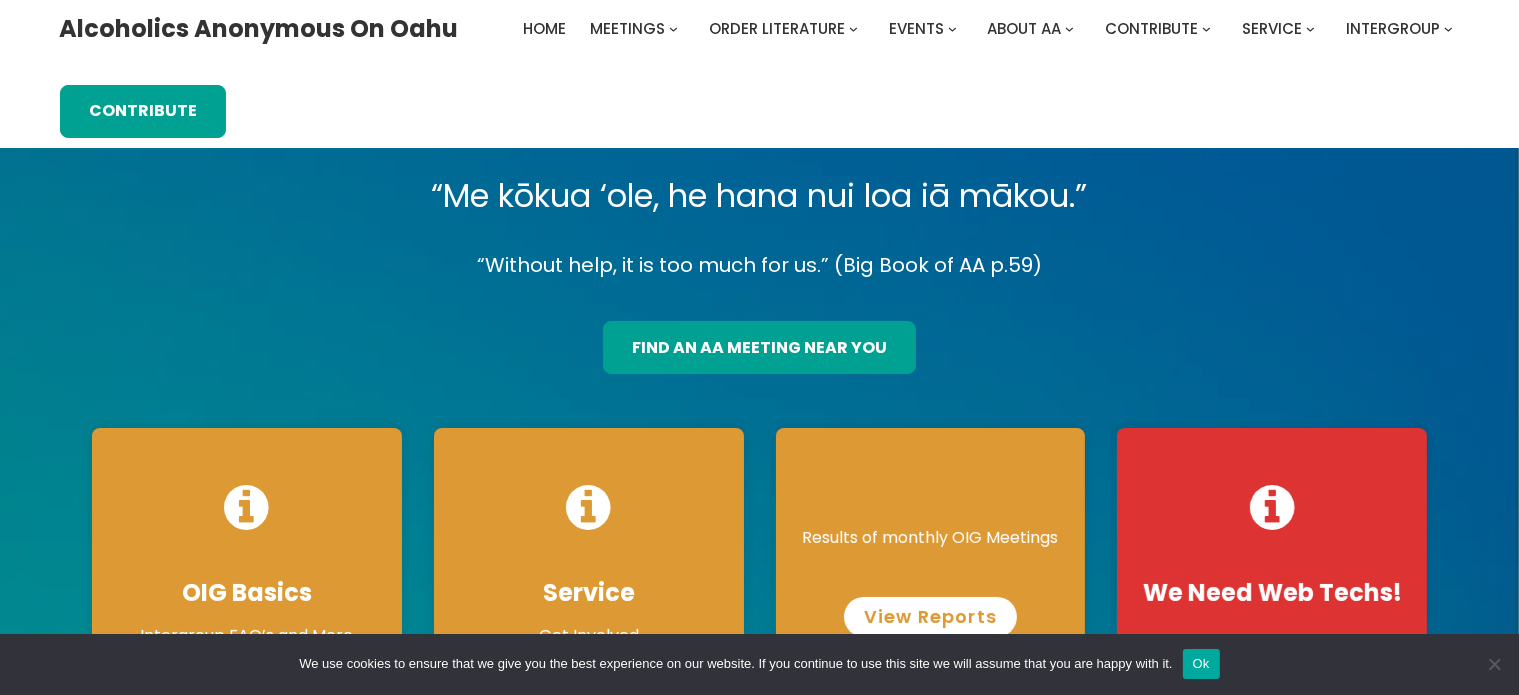 click on "View Reports" at bounding box center (930, 617) 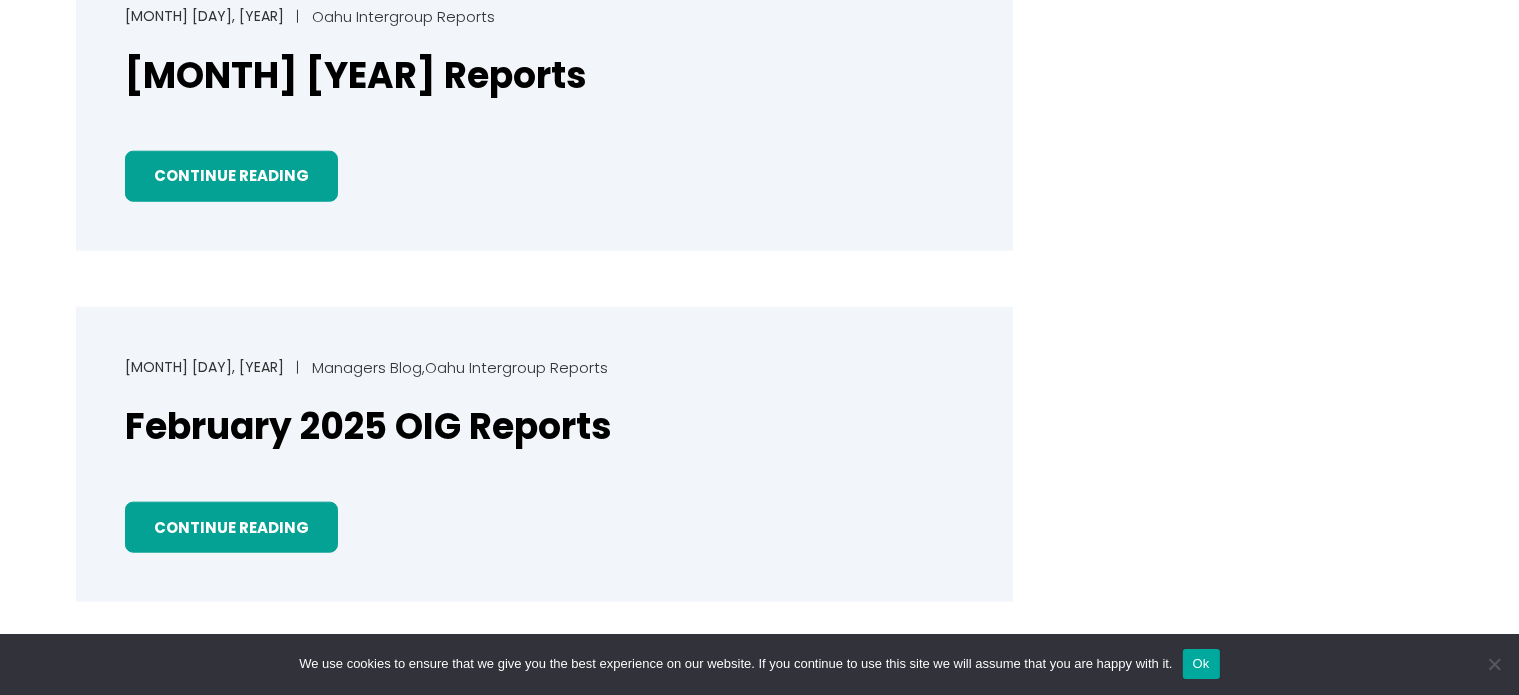 scroll, scrollTop: 2100, scrollLeft: 0, axis: vertical 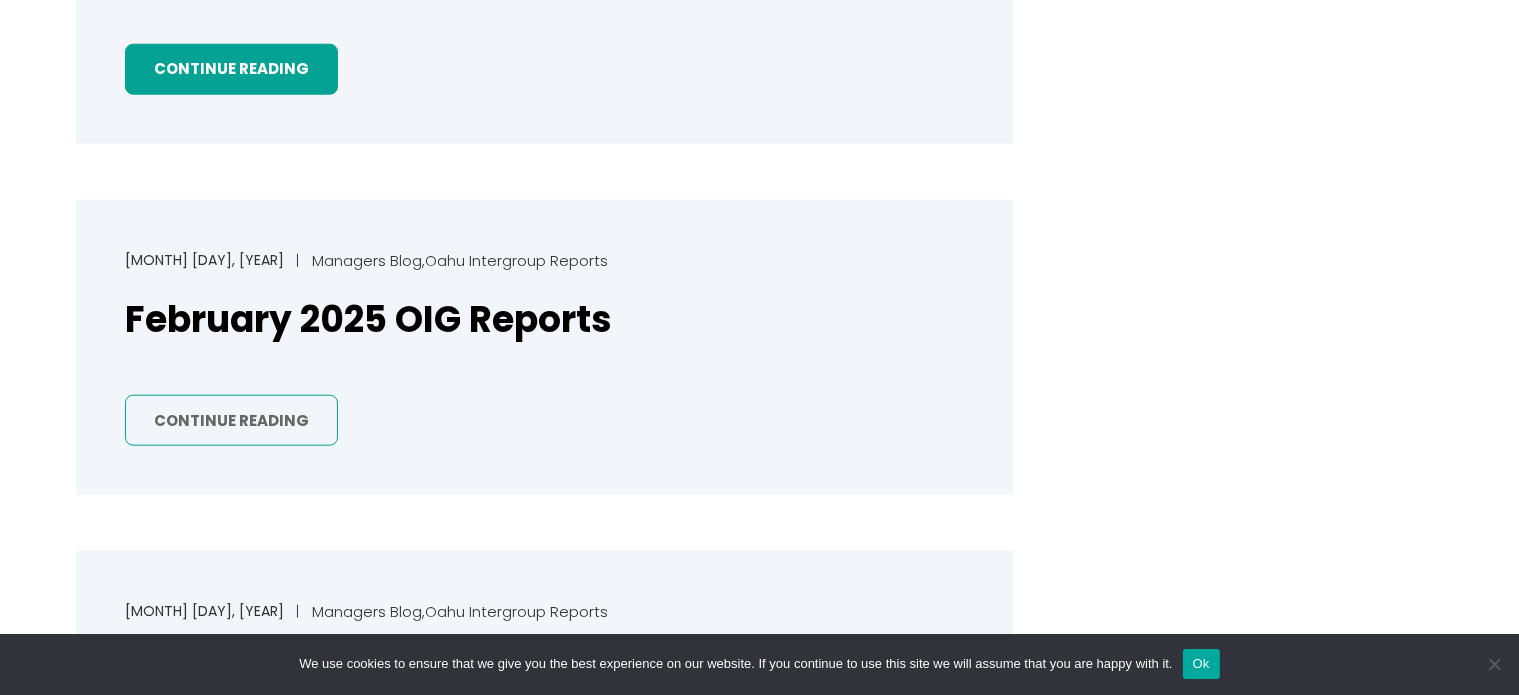click on "Continue Reading" at bounding box center [231, 420] 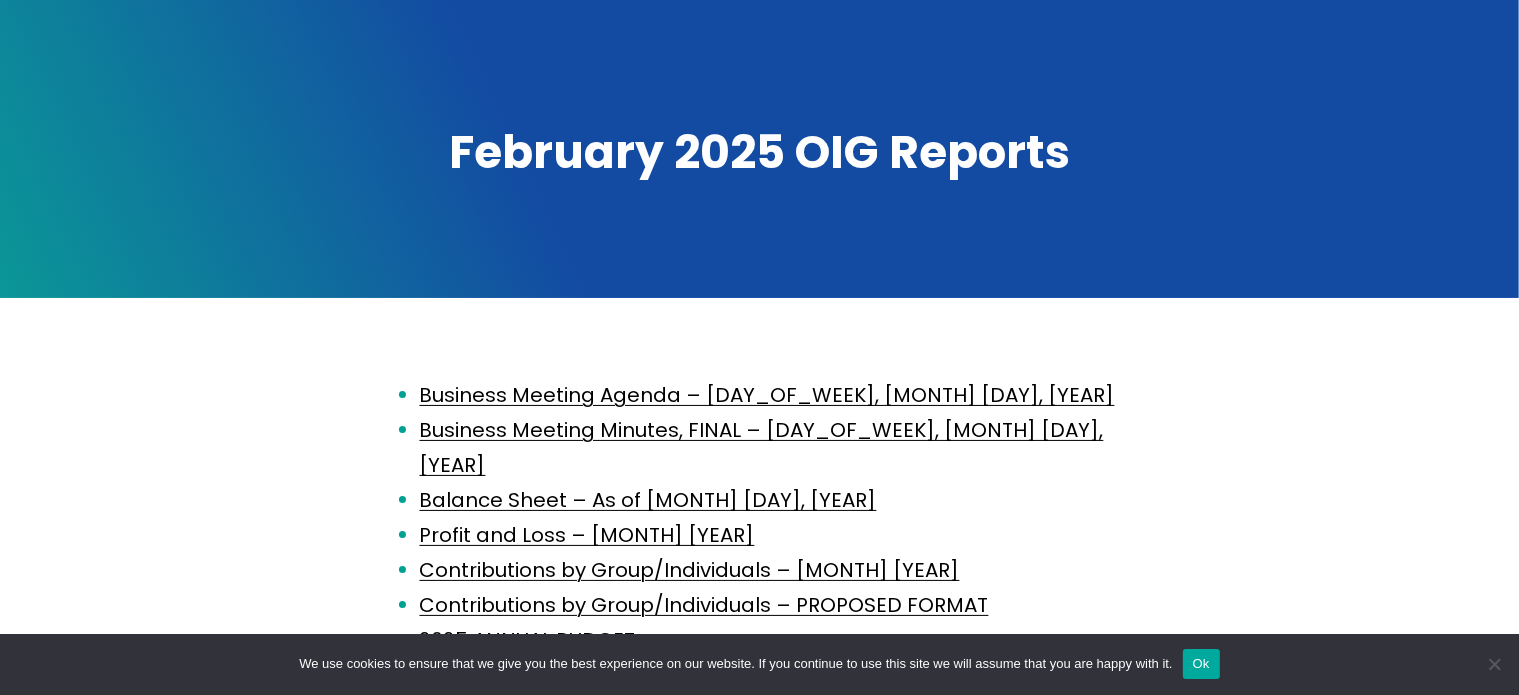 scroll, scrollTop: 300, scrollLeft: 0, axis: vertical 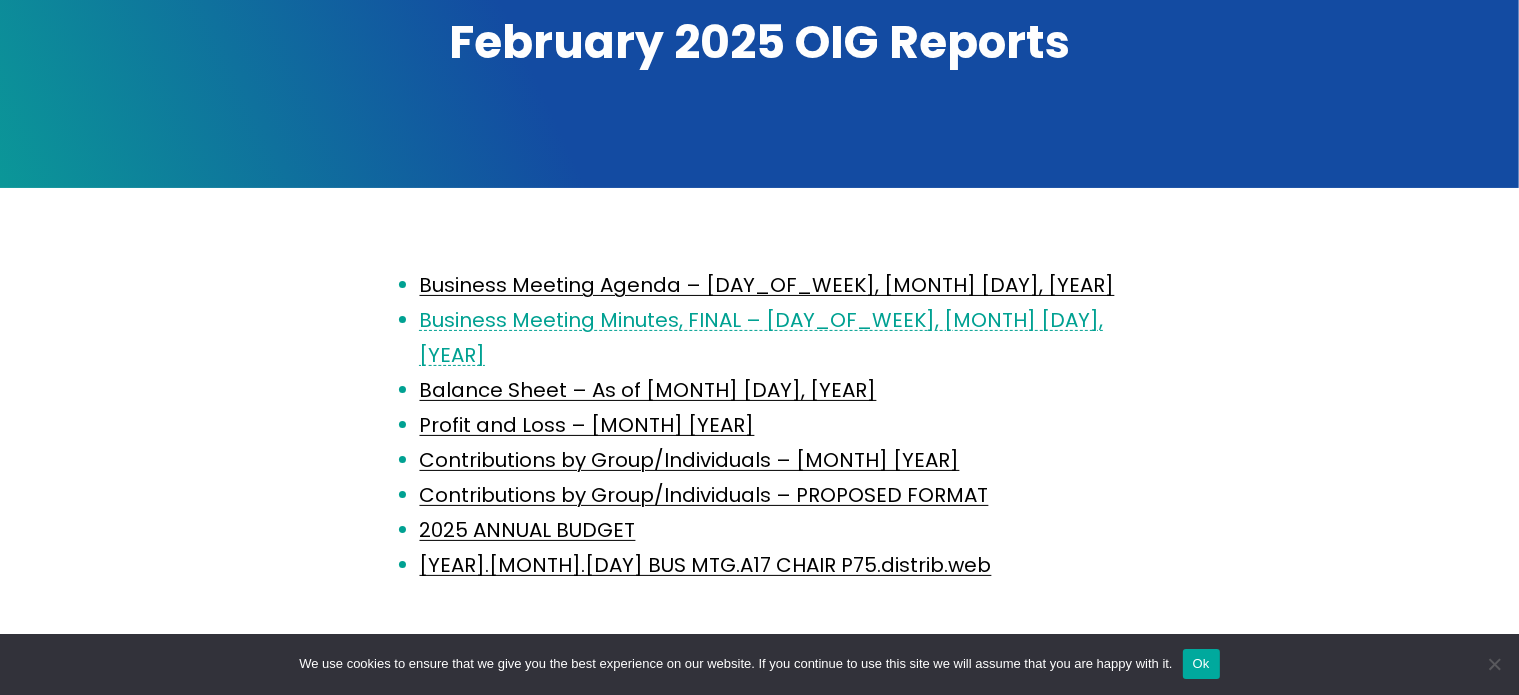 click on "Business Meeting Minutes, FINAL – Wednesday, January 8, 2025" at bounding box center (762, 337) 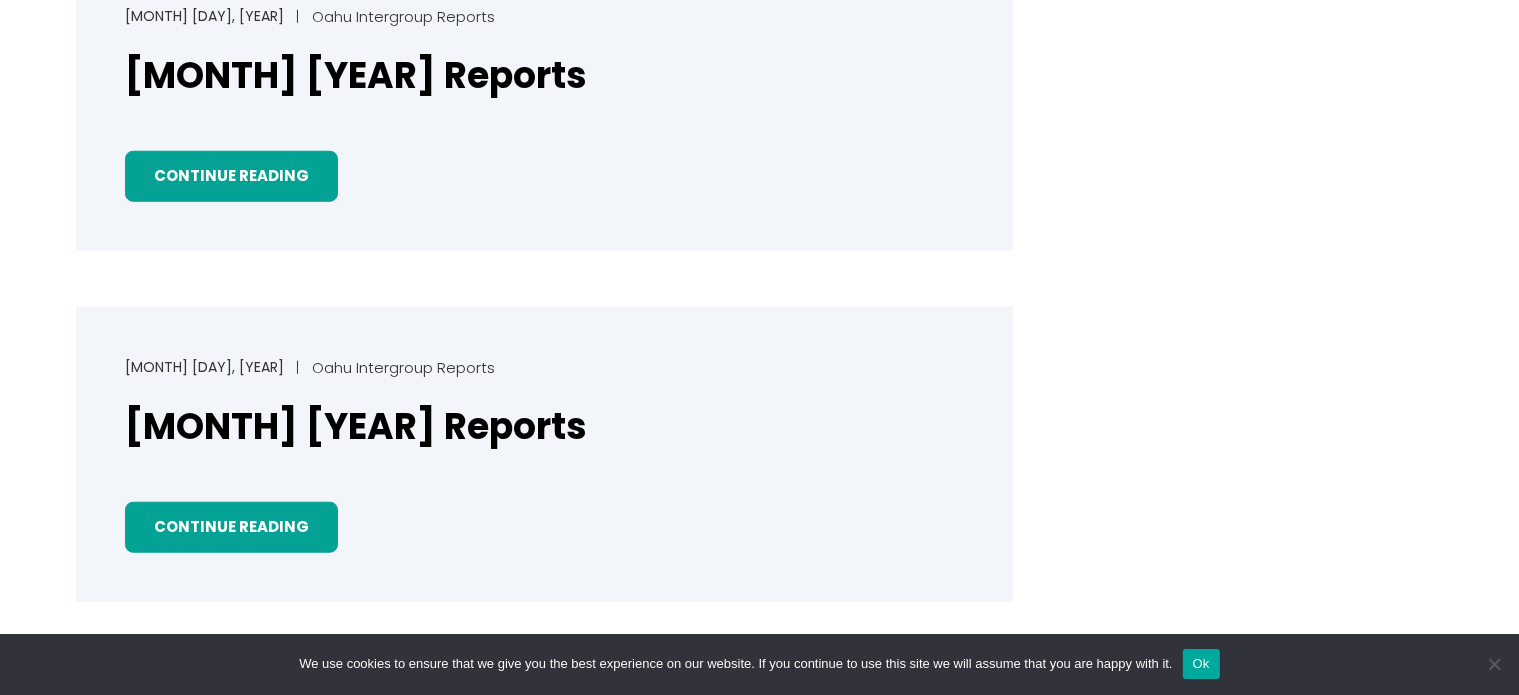 scroll, scrollTop: 1700, scrollLeft: 0, axis: vertical 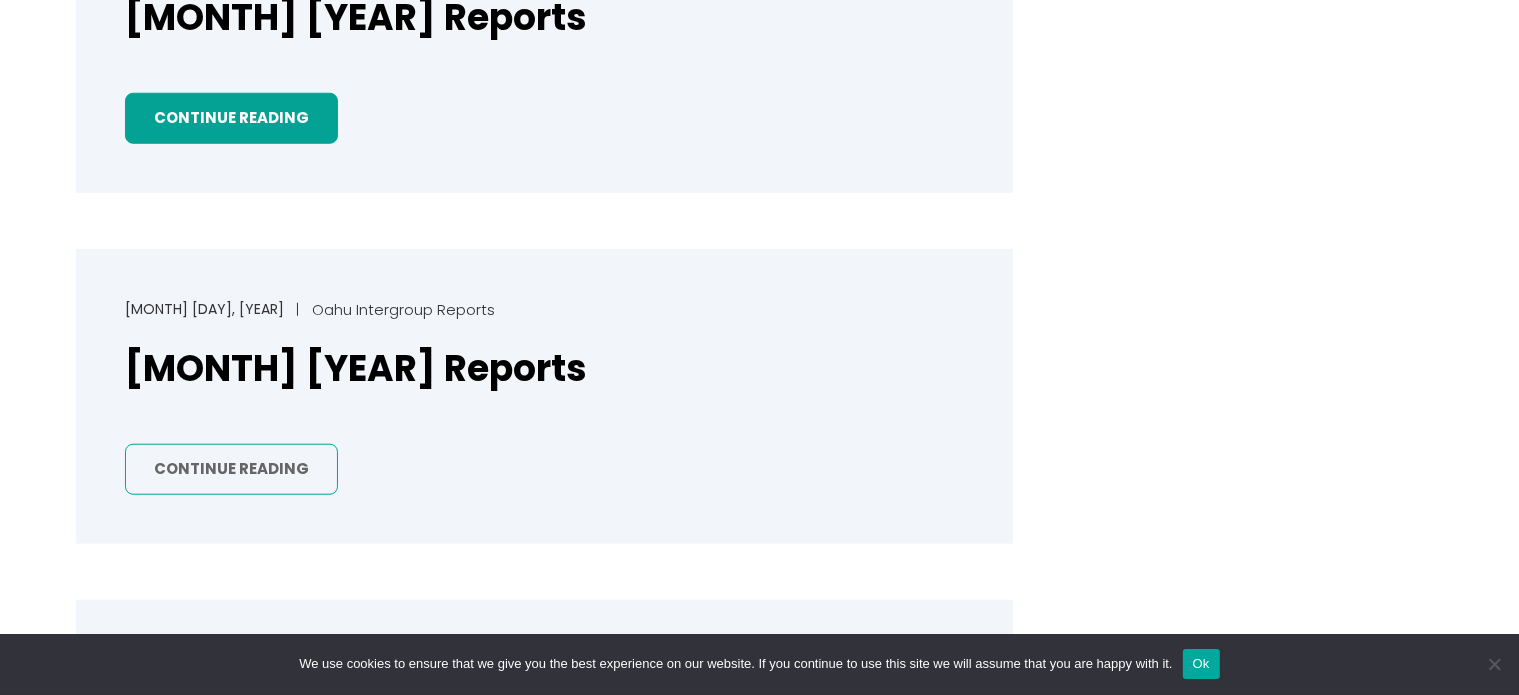click on "Continue Reading" at bounding box center [231, 469] 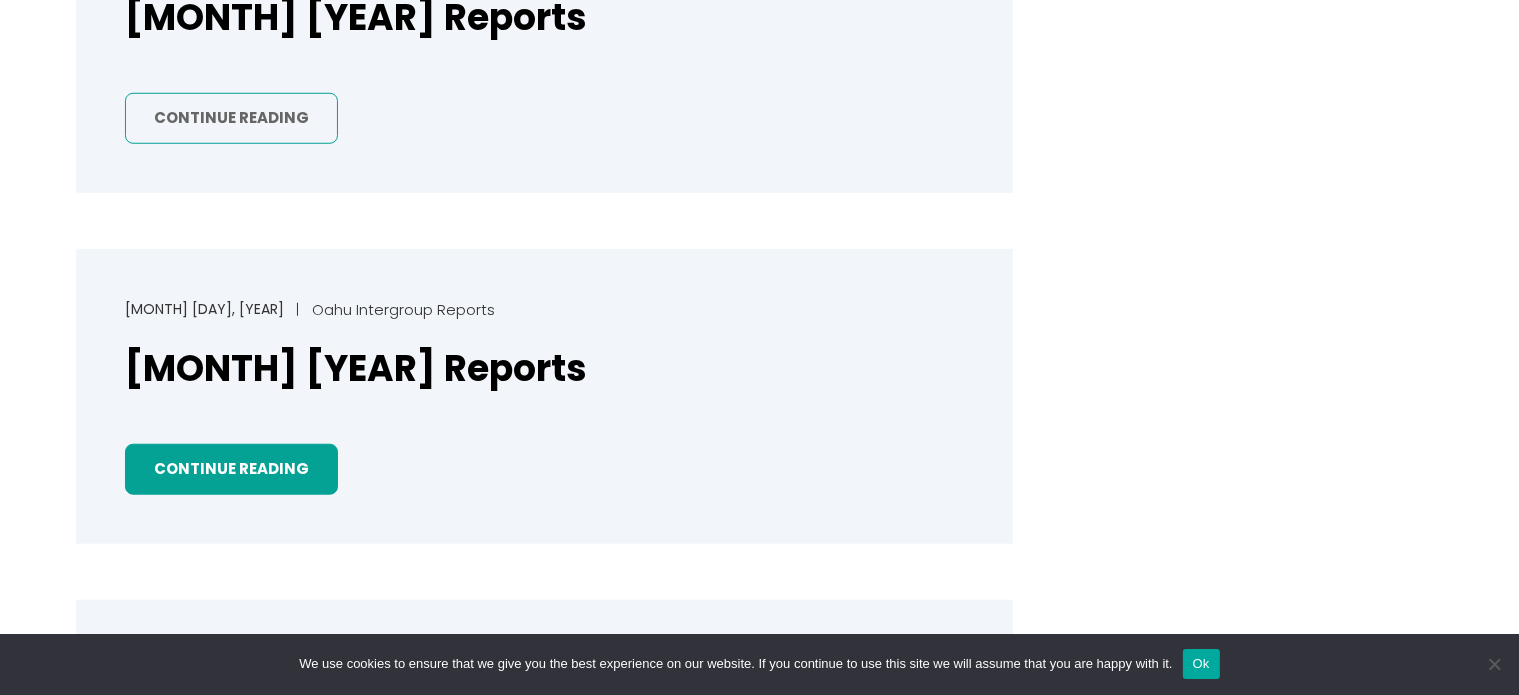 click on "Continue Reading" at bounding box center (231, 118) 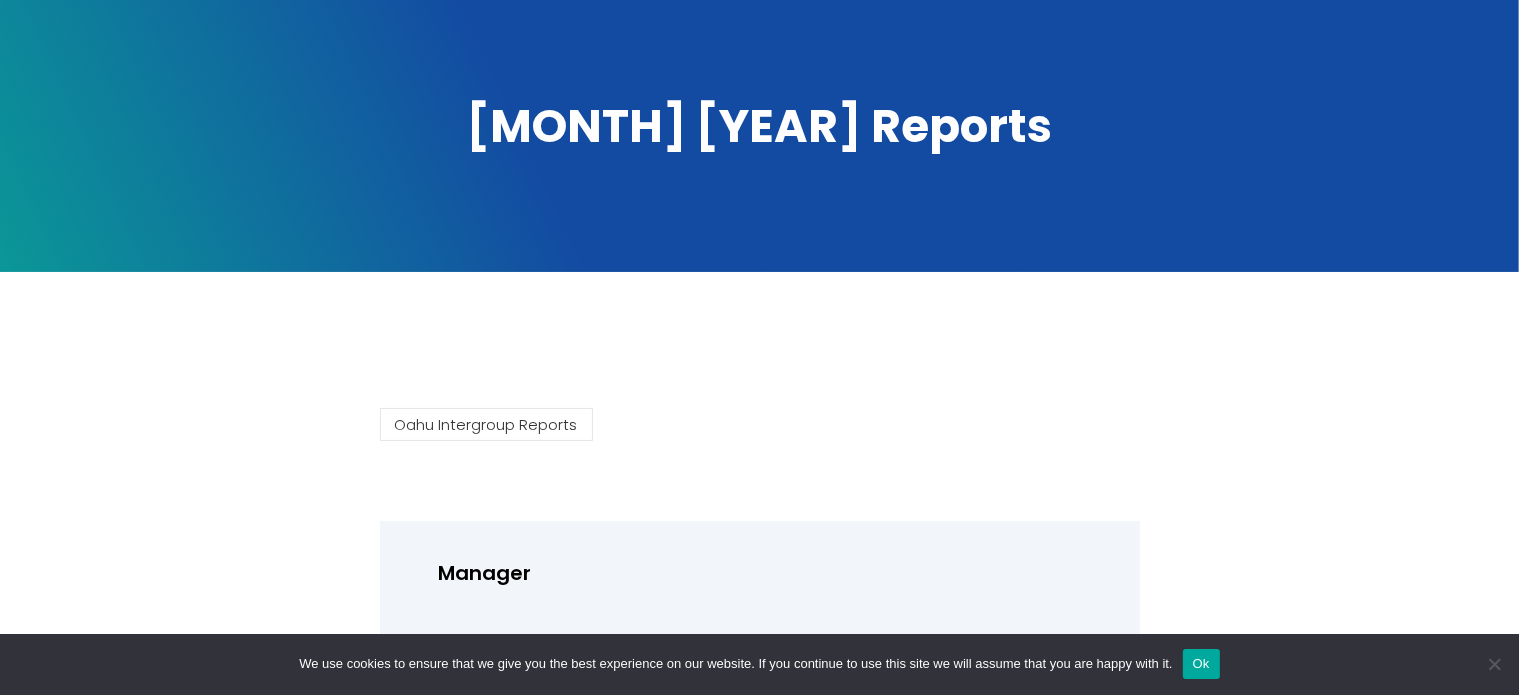 scroll, scrollTop: 200, scrollLeft: 0, axis: vertical 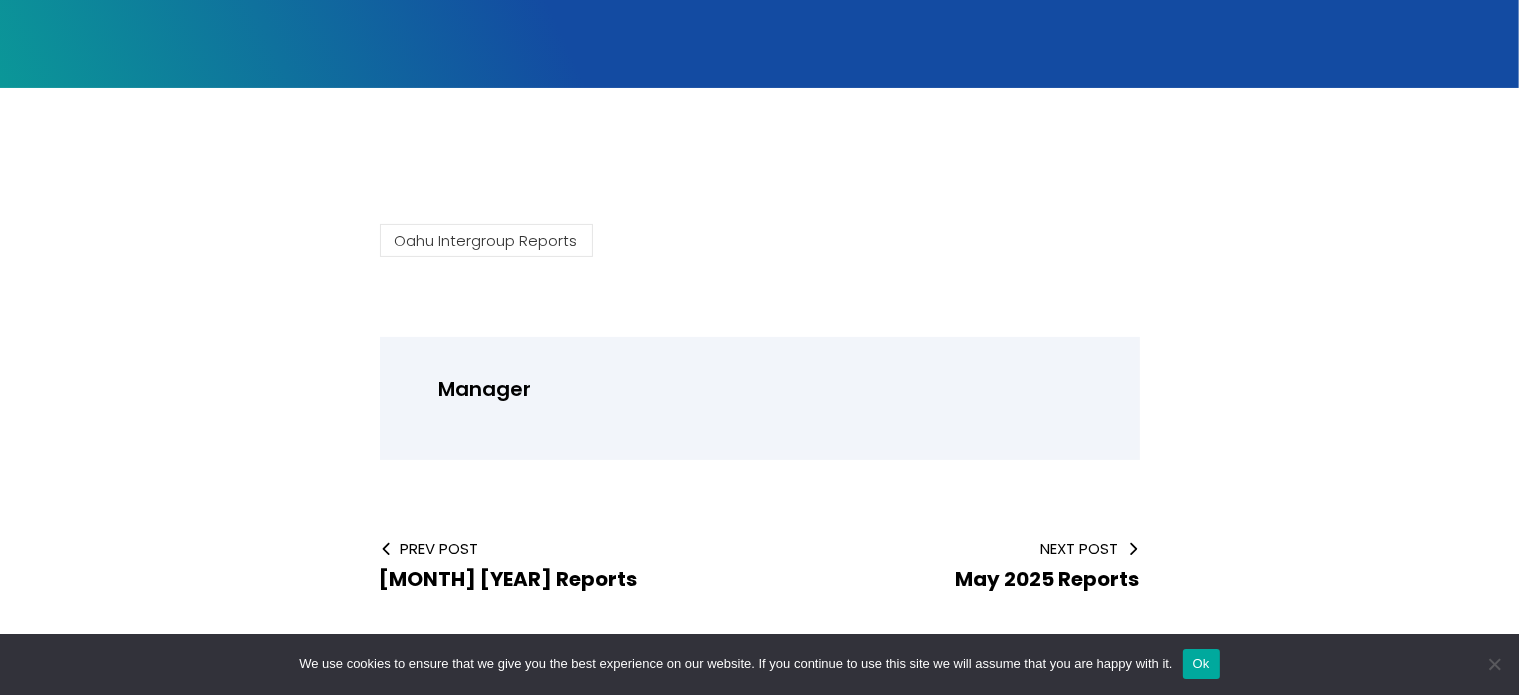 click on "Manager" at bounding box center (760, 398) 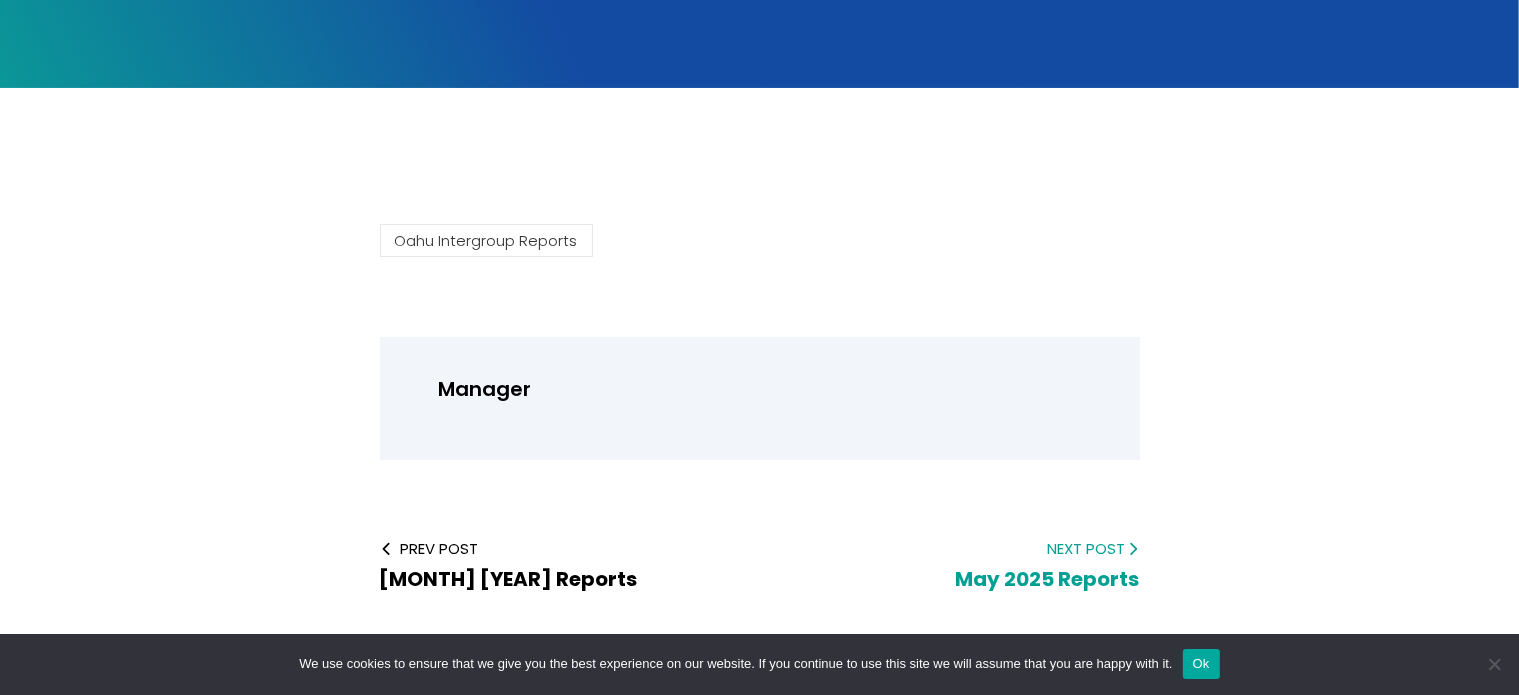 click on "May 2025 Reports" at bounding box center (1048, 579) 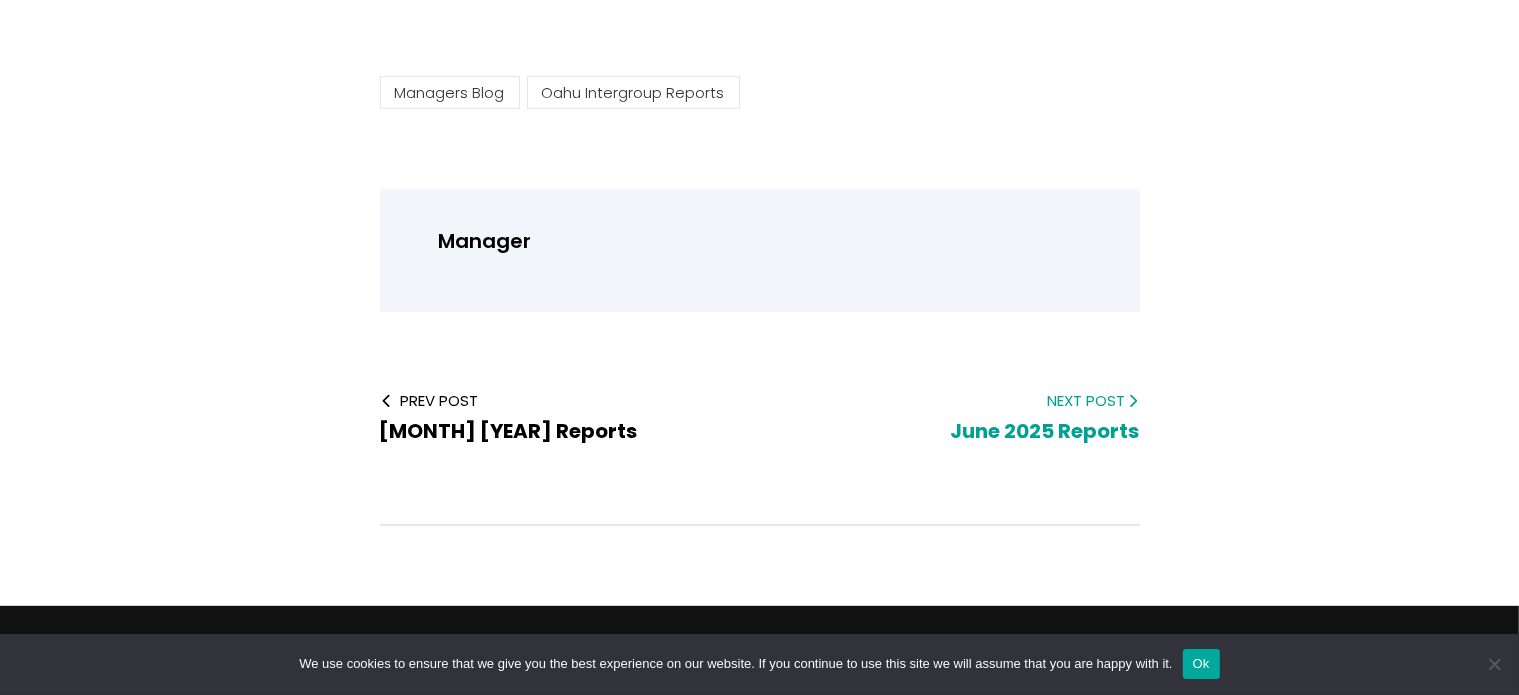 scroll, scrollTop: 700, scrollLeft: 0, axis: vertical 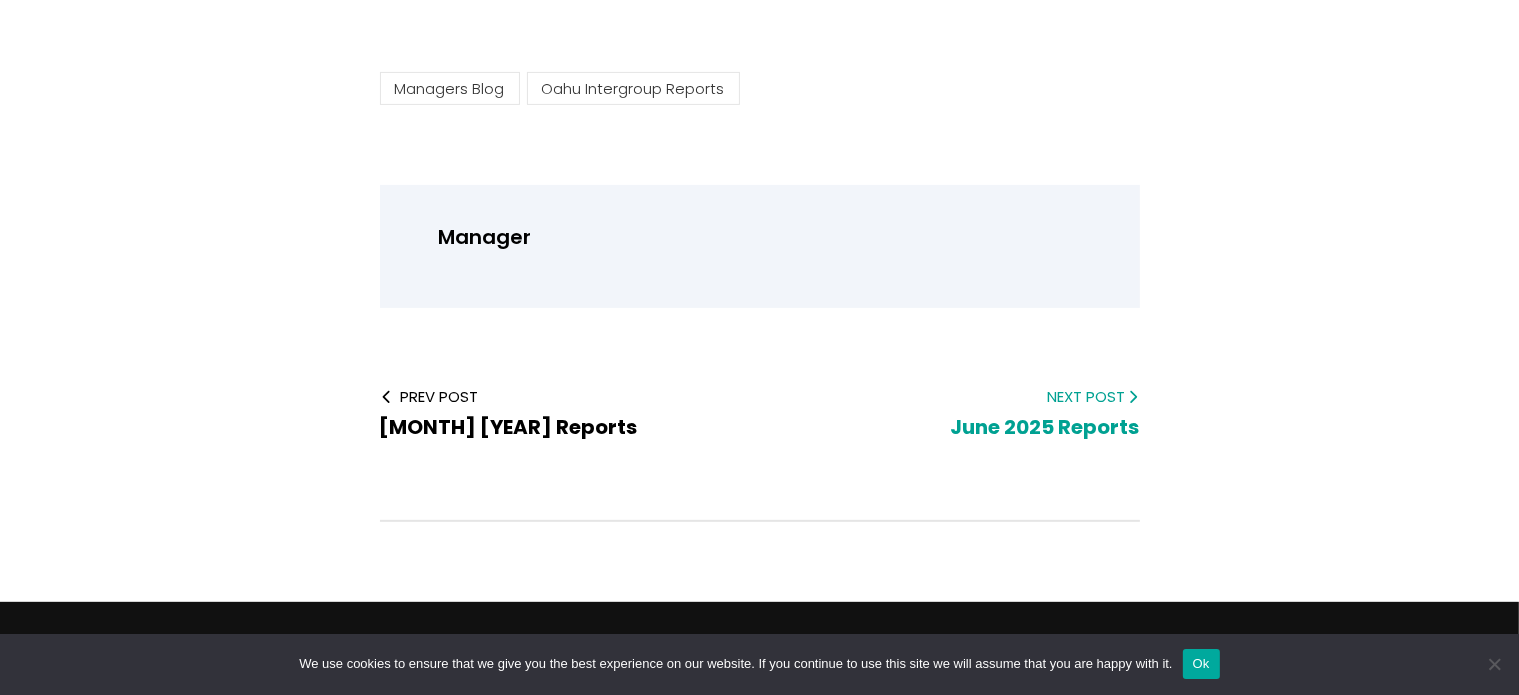 click on "Next Post" at bounding box center [966, 396] 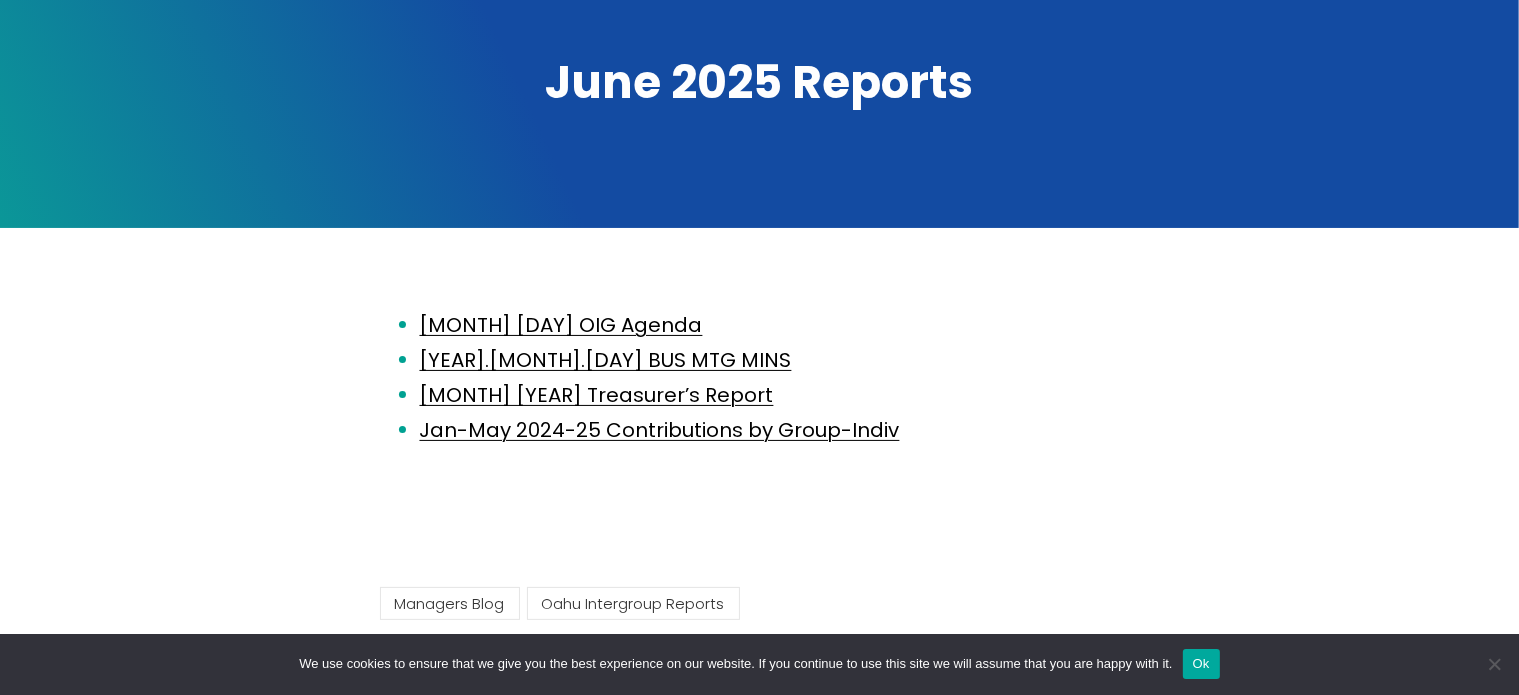 scroll, scrollTop: 300, scrollLeft: 0, axis: vertical 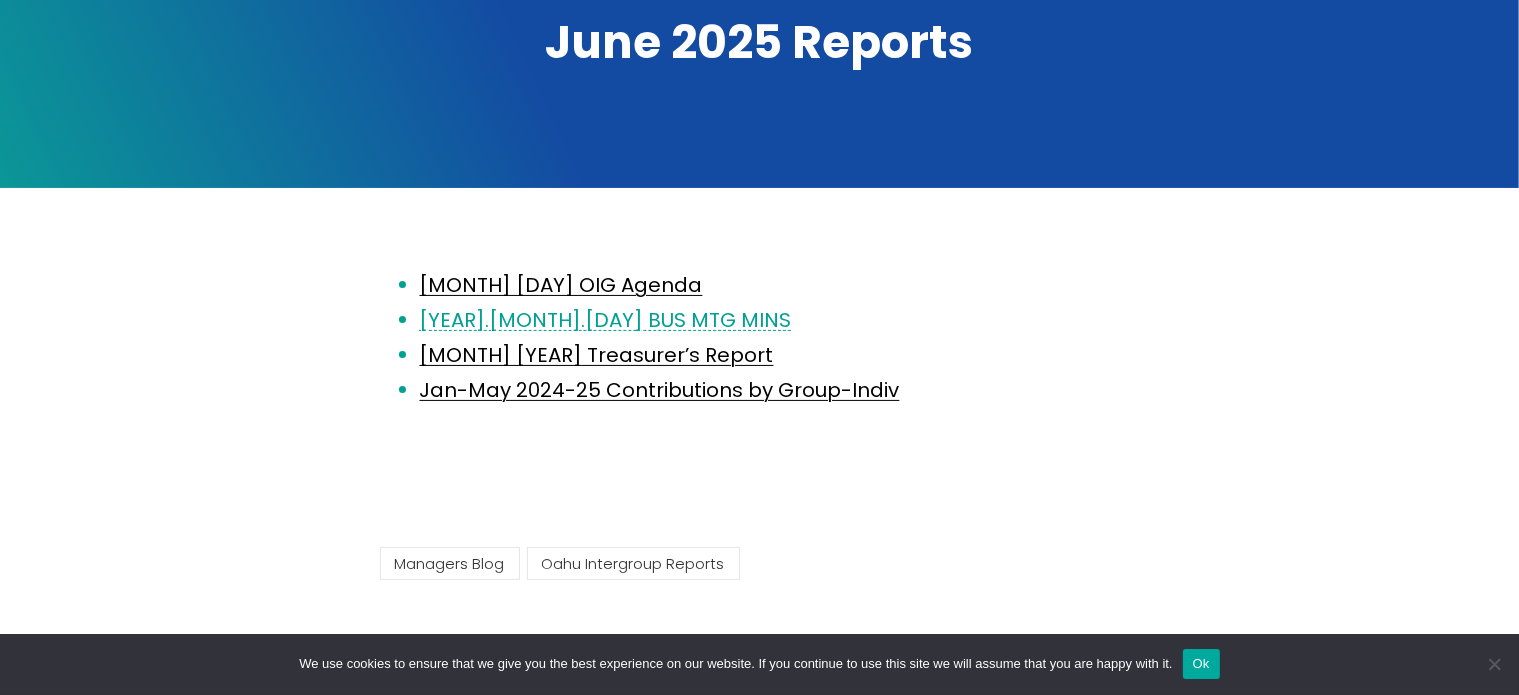 click on "2025.05.14 BUS MTG MINS" at bounding box center [606, 320] 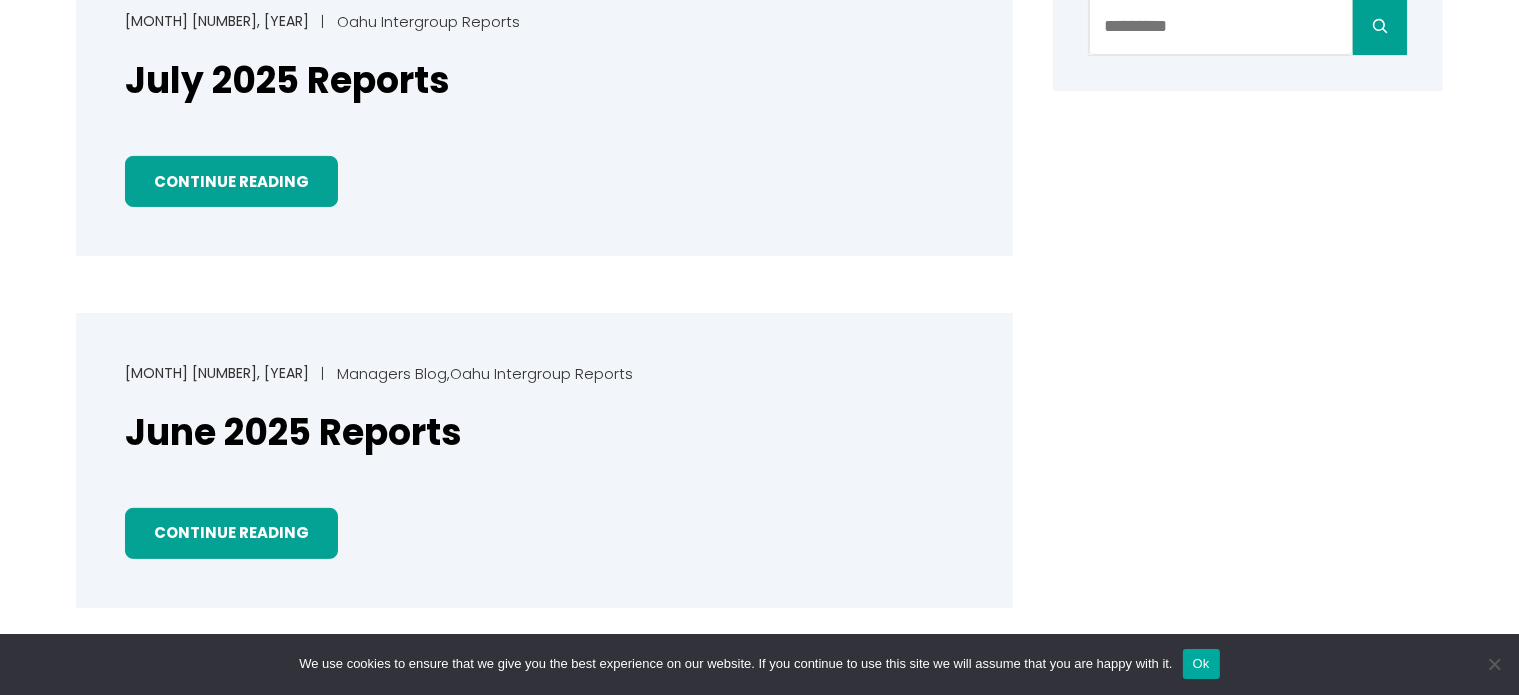 scroll, scrollTop: 600, scrollLeft: 0, axis: vertical 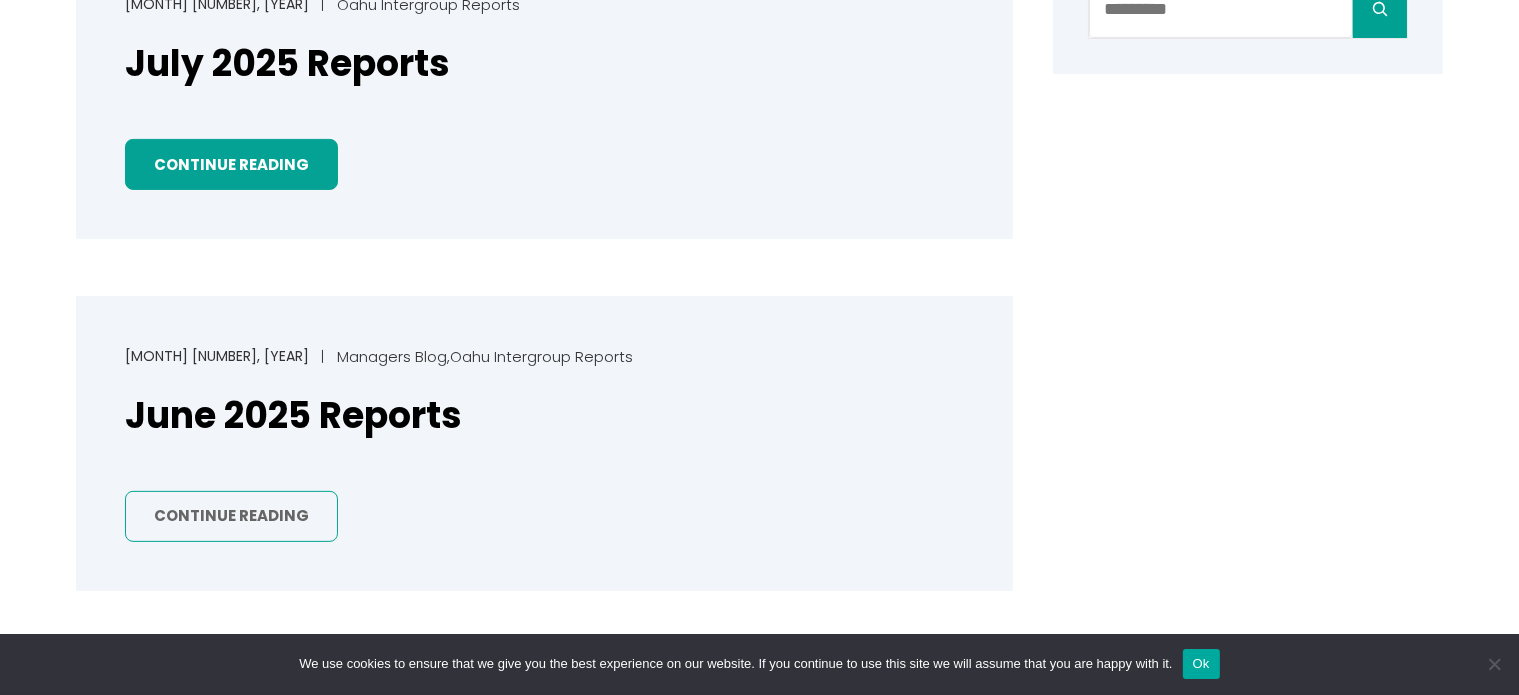 click on "Continue Reading" at bounding box center [231, 516] 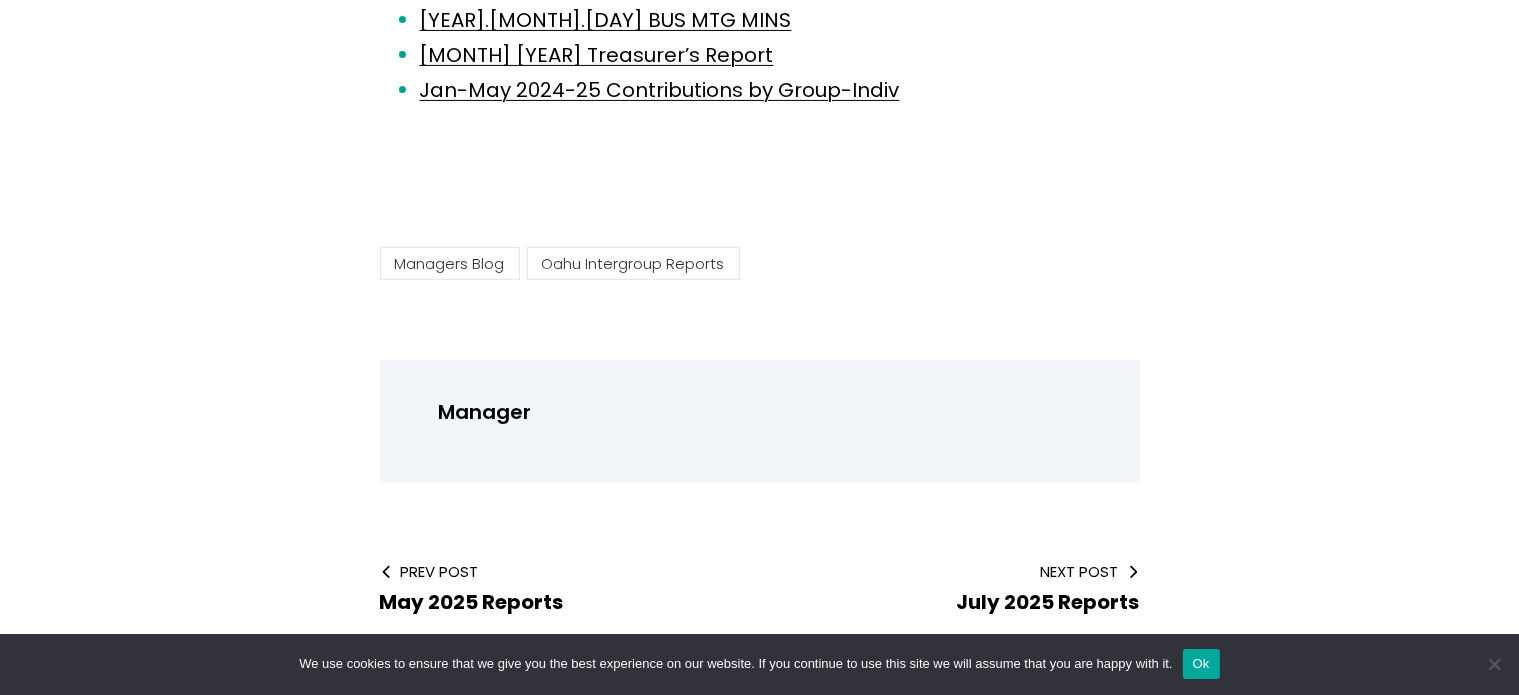 scroll, scrollTop: 700, scrollLeft: 0, axis: vertical 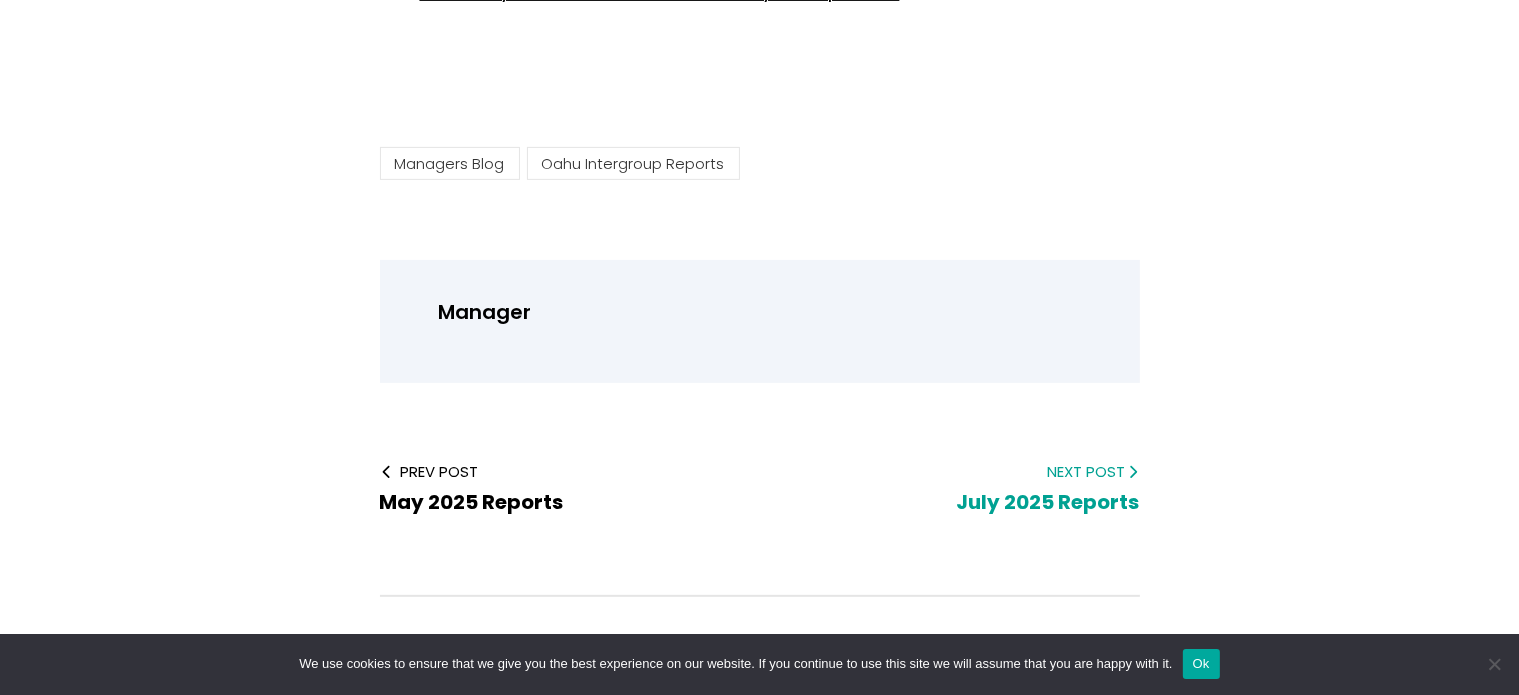 click on "Next Post" at bounding box center (966, 471) 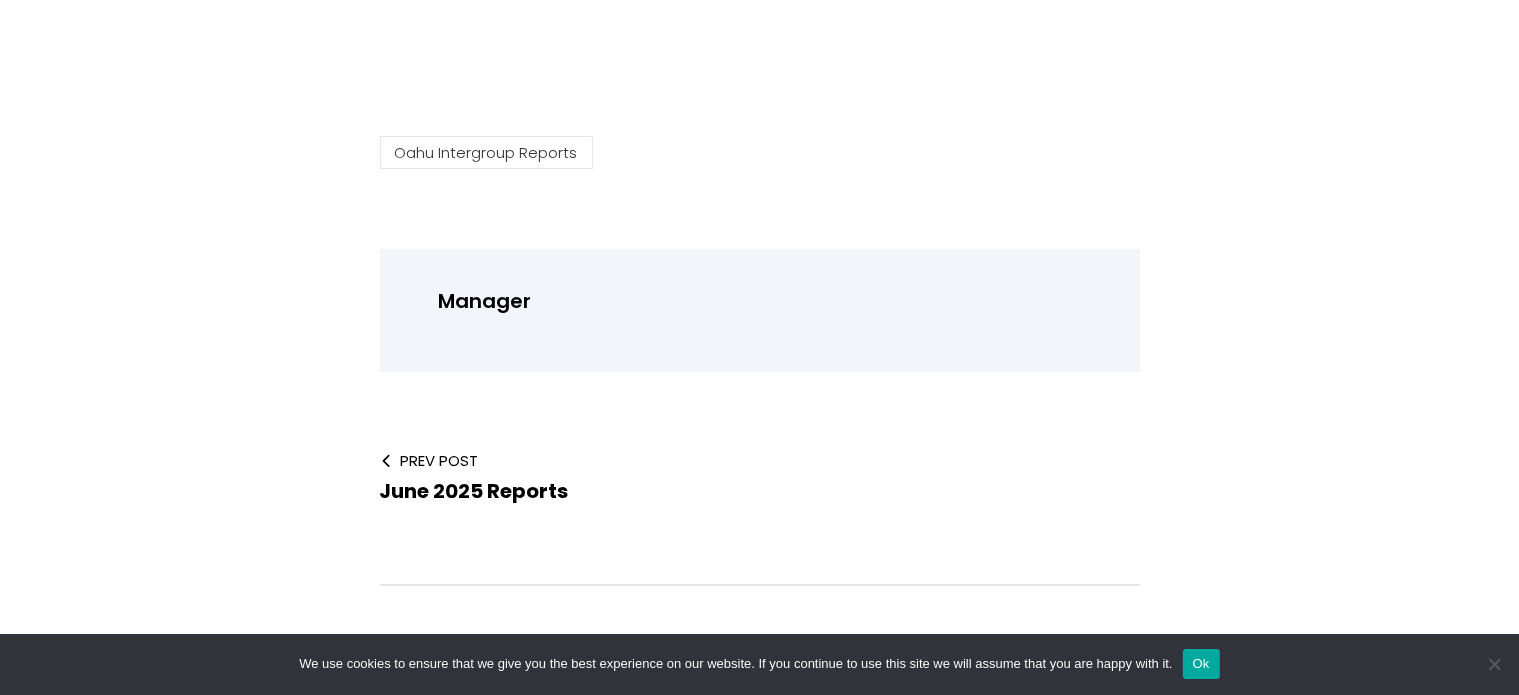 scroll, scrollTop: 500, scrollLeft: 0, axis: vertical 